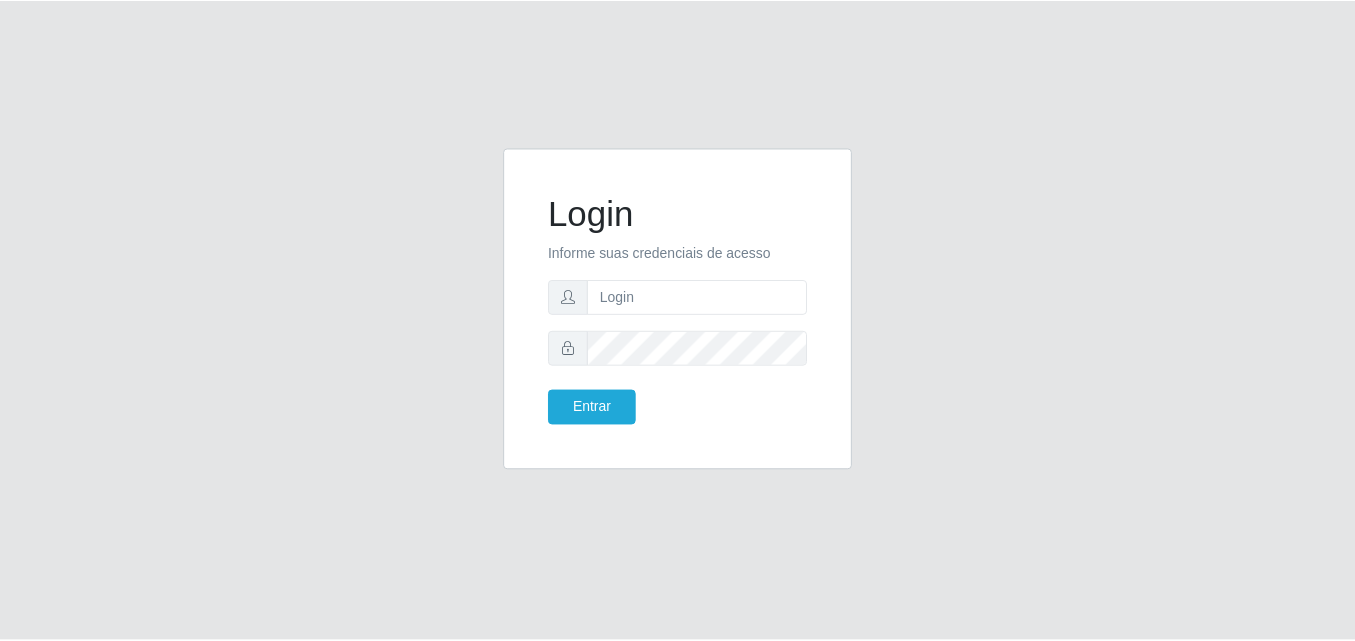 scroll, scrollTop: 0, scrollLeft: 0, axis: both 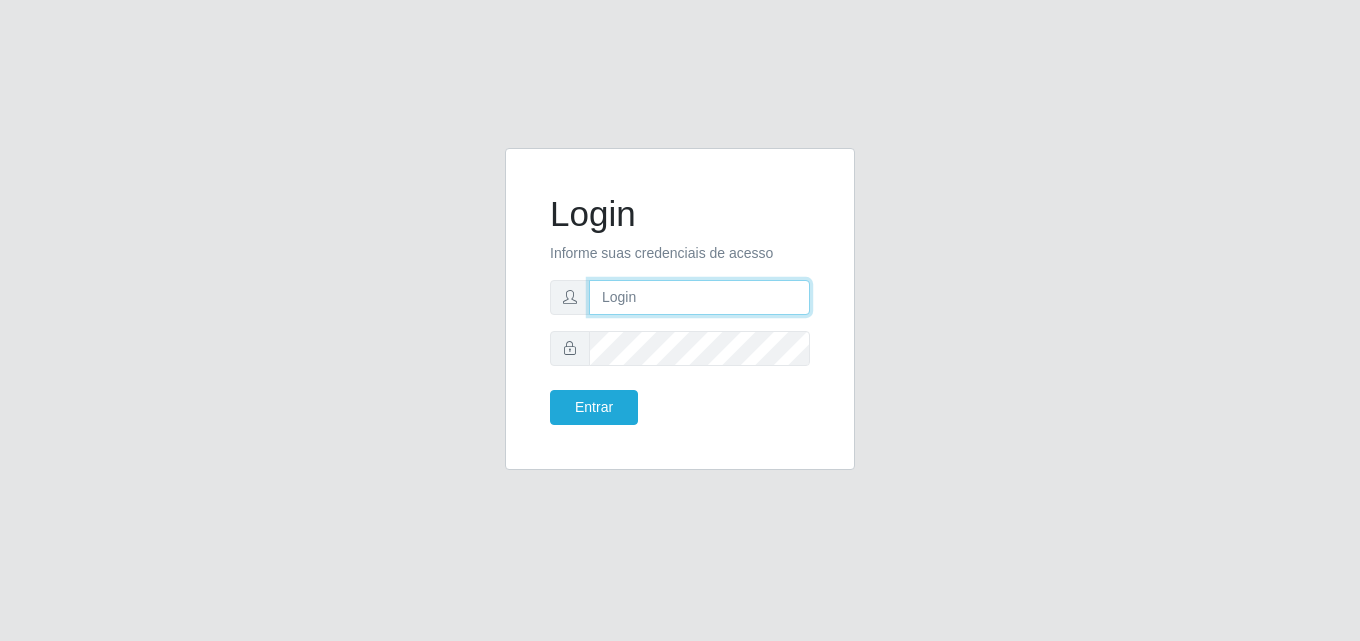 click at bounding box center [699, 297] 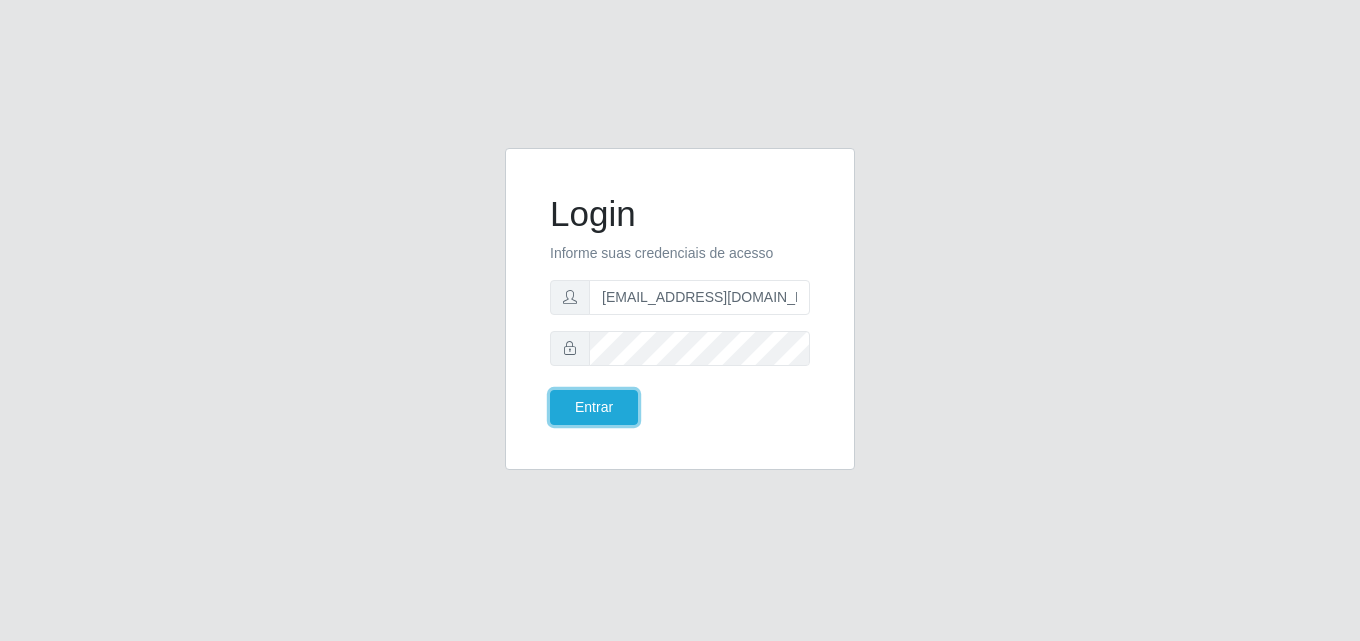 type 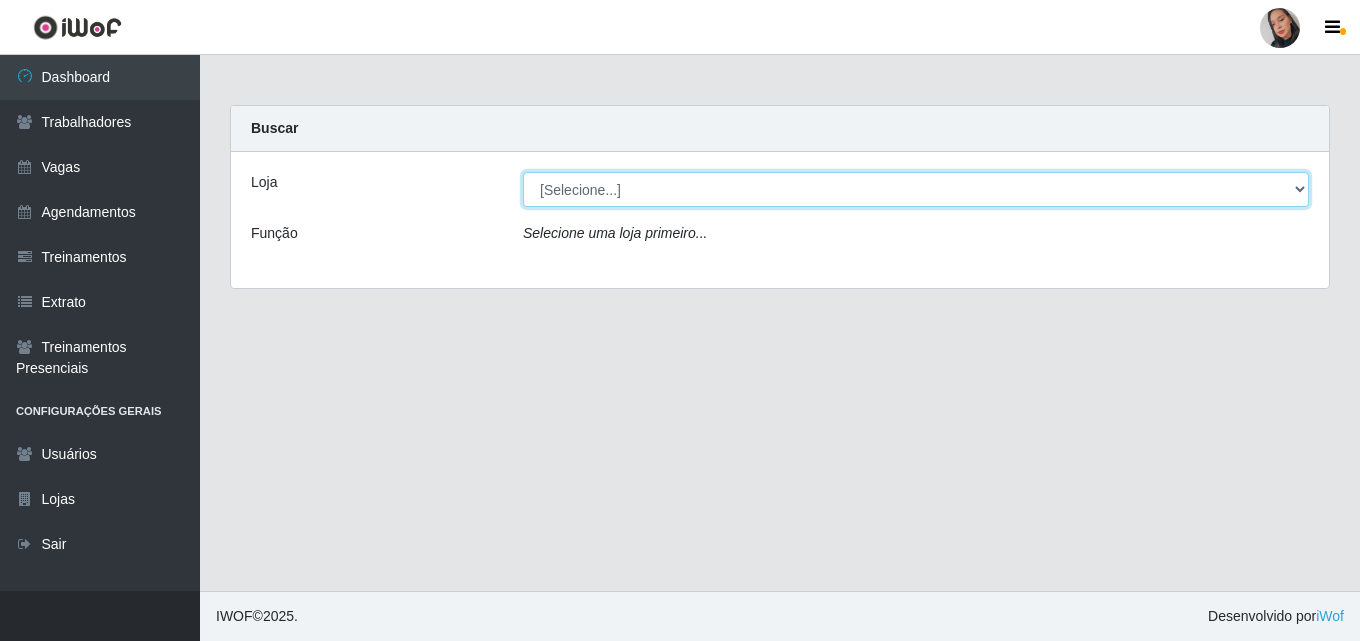 click on "[Selecione...] Supermercado [GEOGRAPHIC_DATA]" at bounding box center [916, 189] 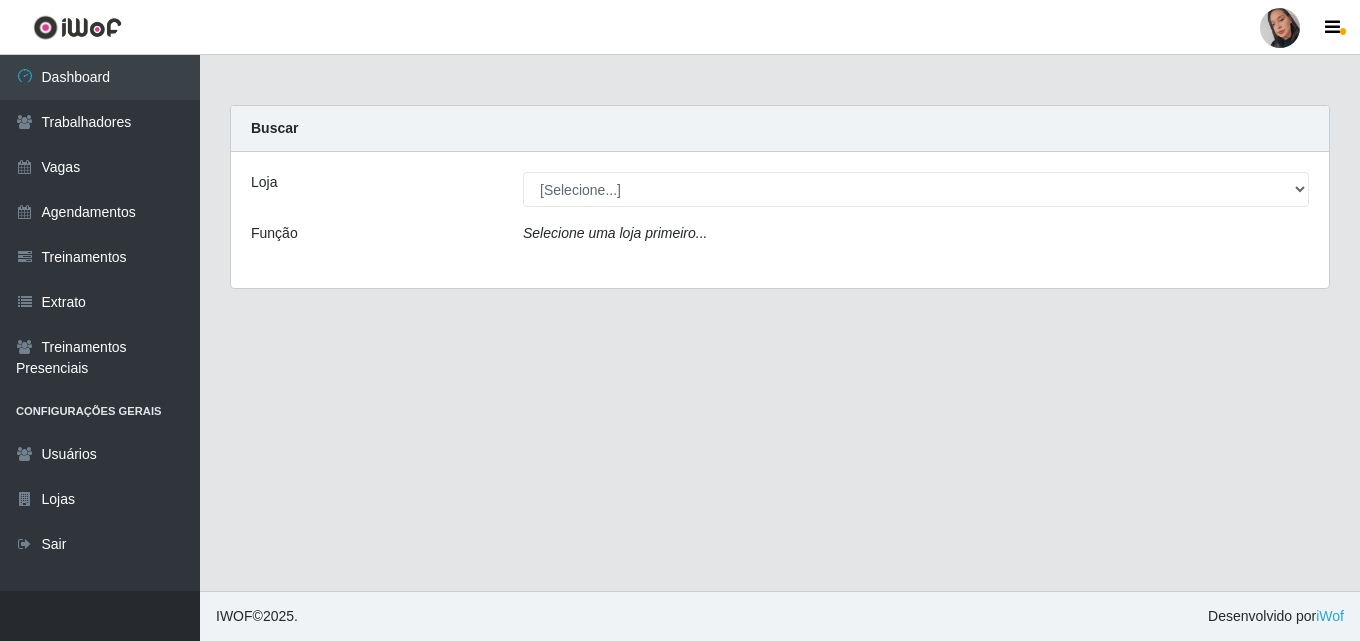 click on "Loja [Selecione...] Supermercado São Sebastião - Unidade Camalaú Função Selecione [PERSON_NAME] primeiro..." at bounding box center [780, 220] 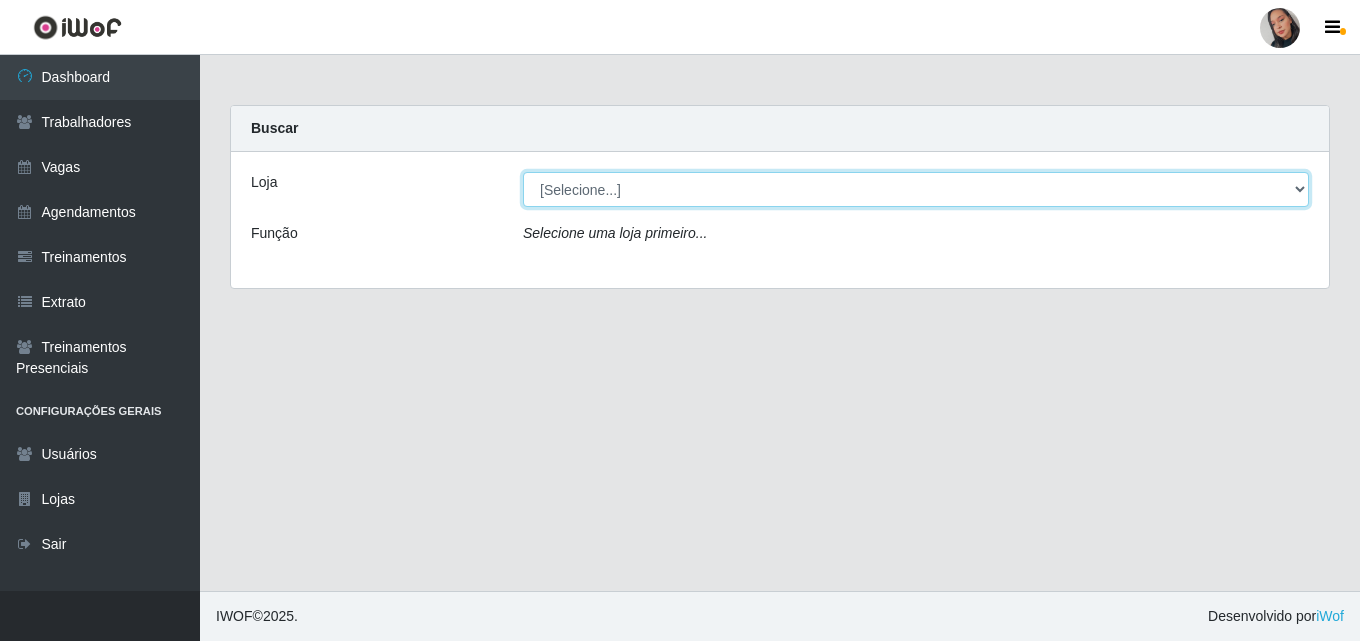 click on "[Selecione...] Supermercado [GEOGRAPHIC_DATA]" at bounding box center (916, 189) 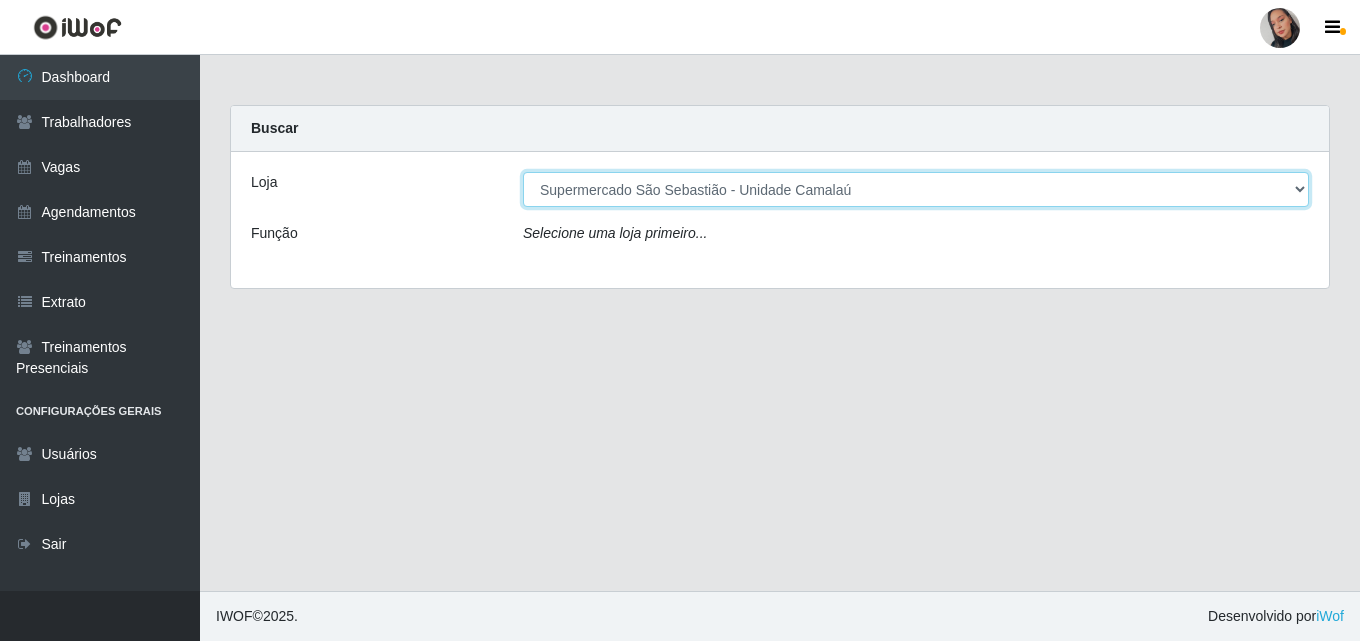 click on "[Selecione...] Supermercado [GEOGRAPHIC_DATA]" at bounding box center [916, 189] 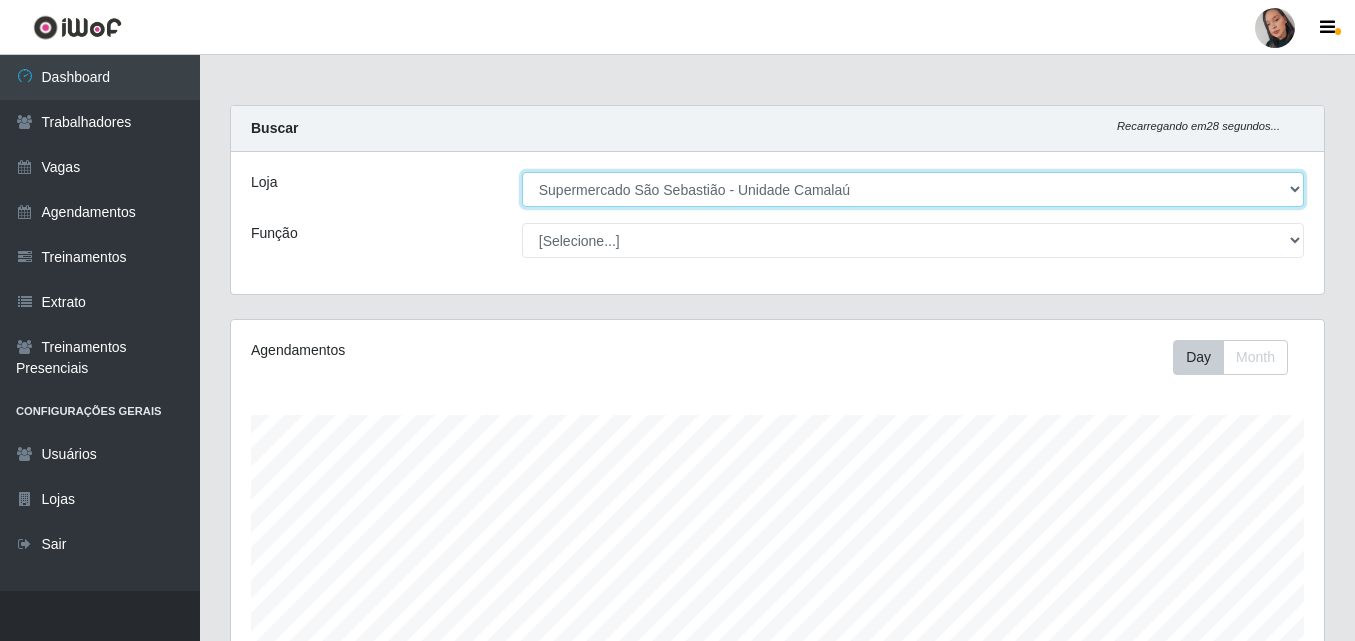 scroll, scrollTop: 999585, scrollLeft: 998907, axis: both 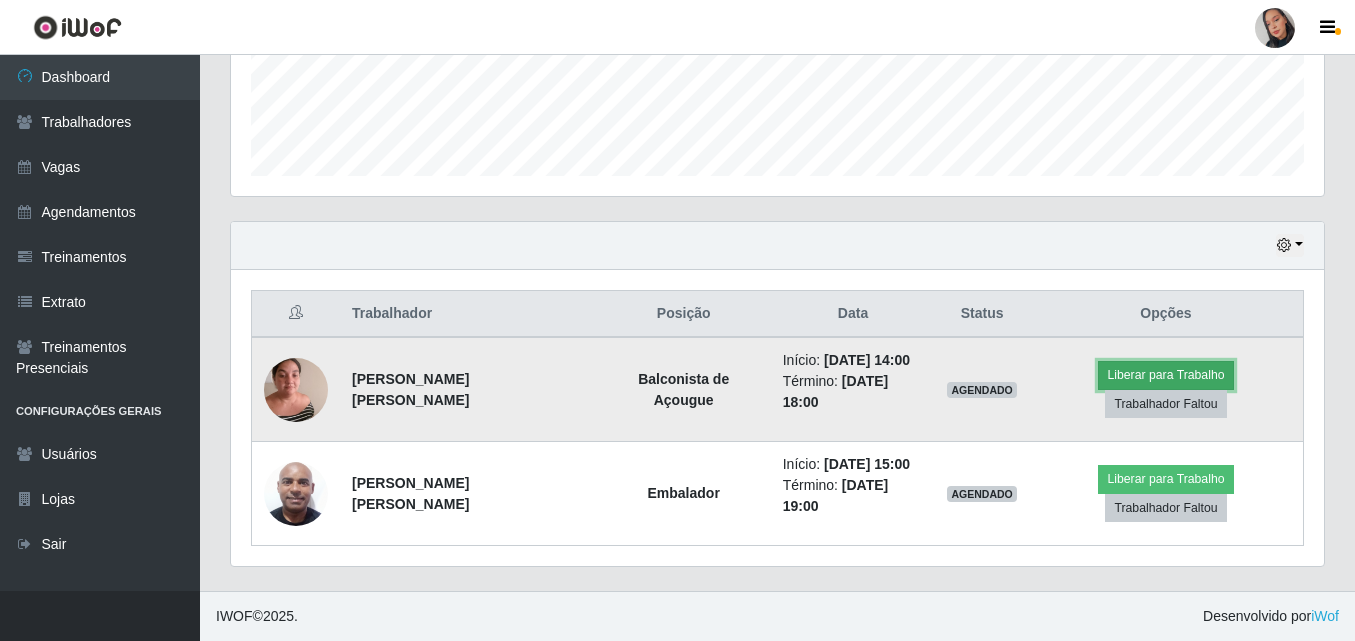 click on "Liberar para Trabalho" at bounding box center (1165, 375) 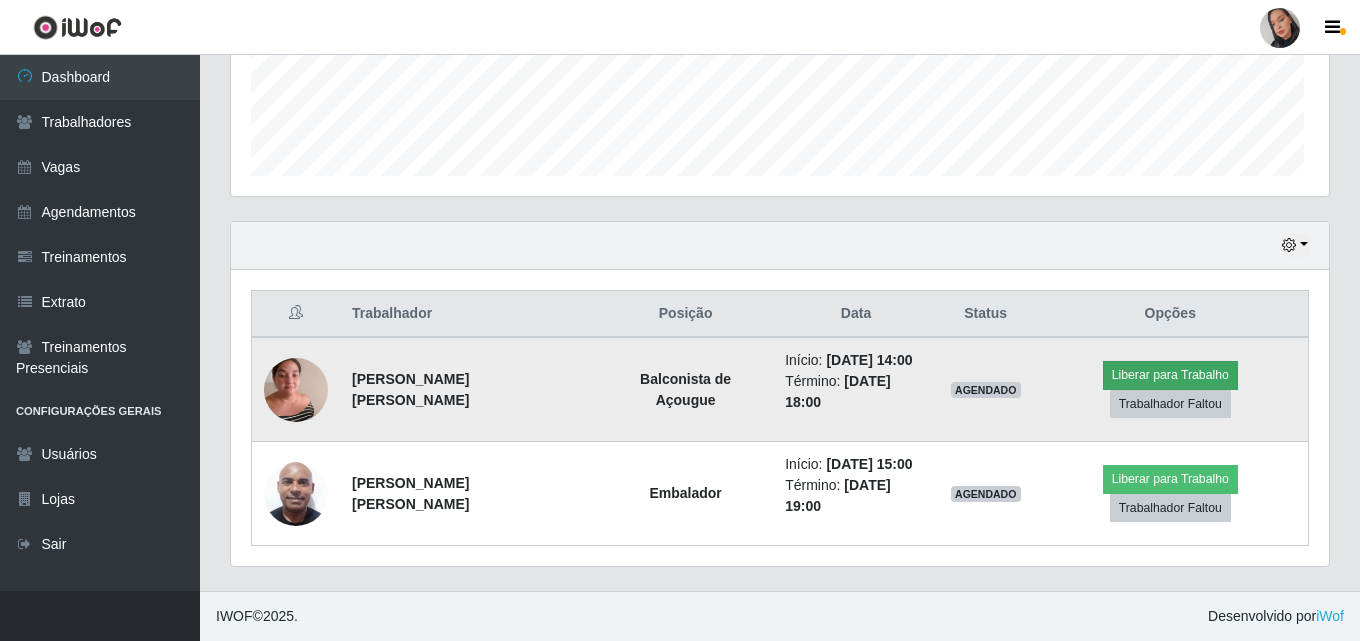 scroll, scrollTop: 999585, scrollLeft: 998917, axis: both 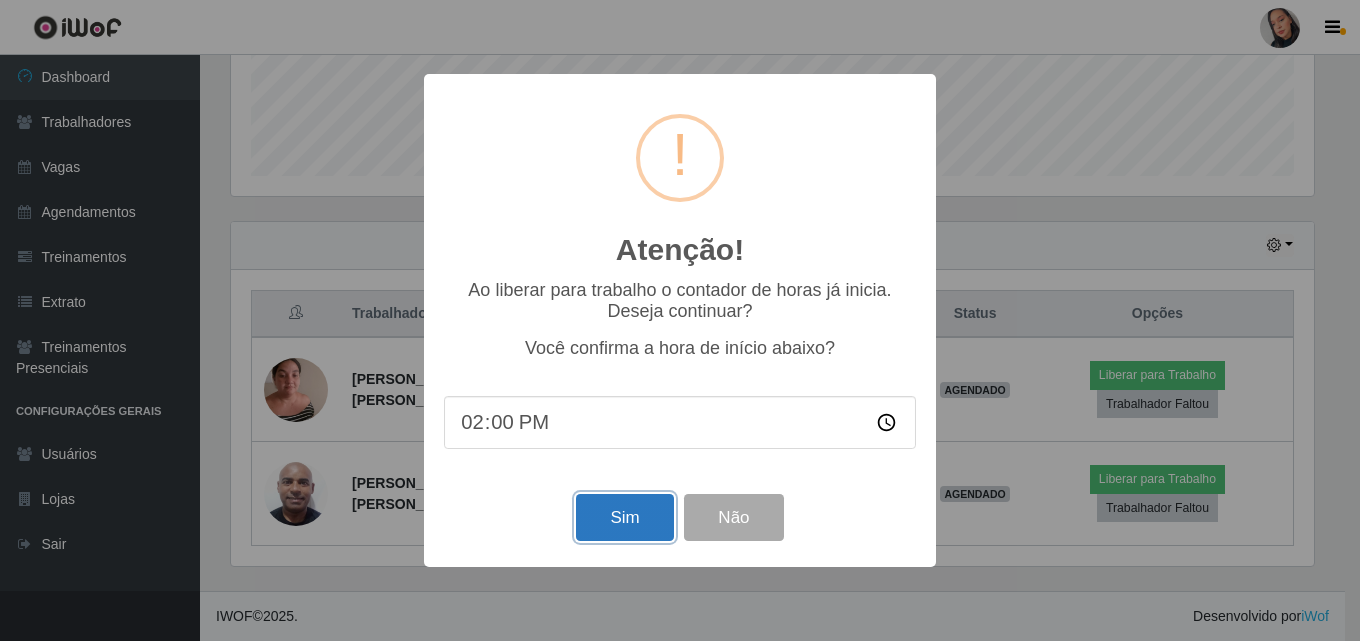 click on "Sim" at bounding box center [624, 517] 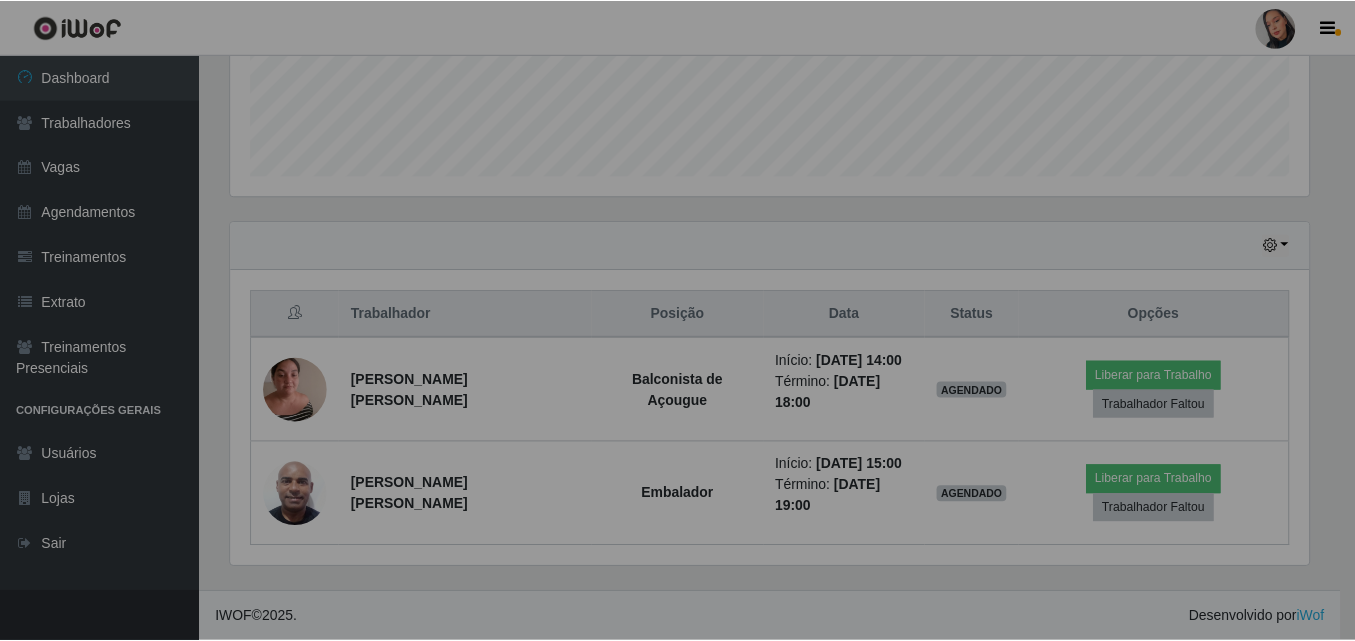 scroll, scrollTop: 999585, scrollLeft: 998907, axis: both 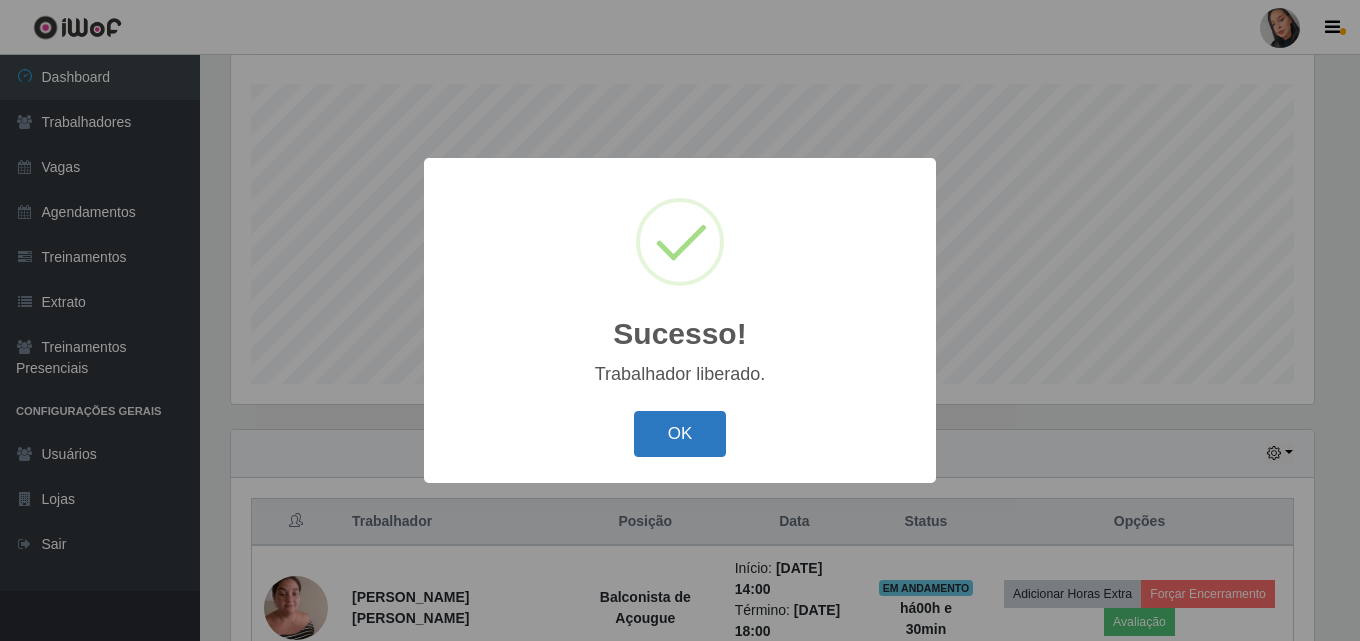 click on "OK" at bounding box center (680, 434) 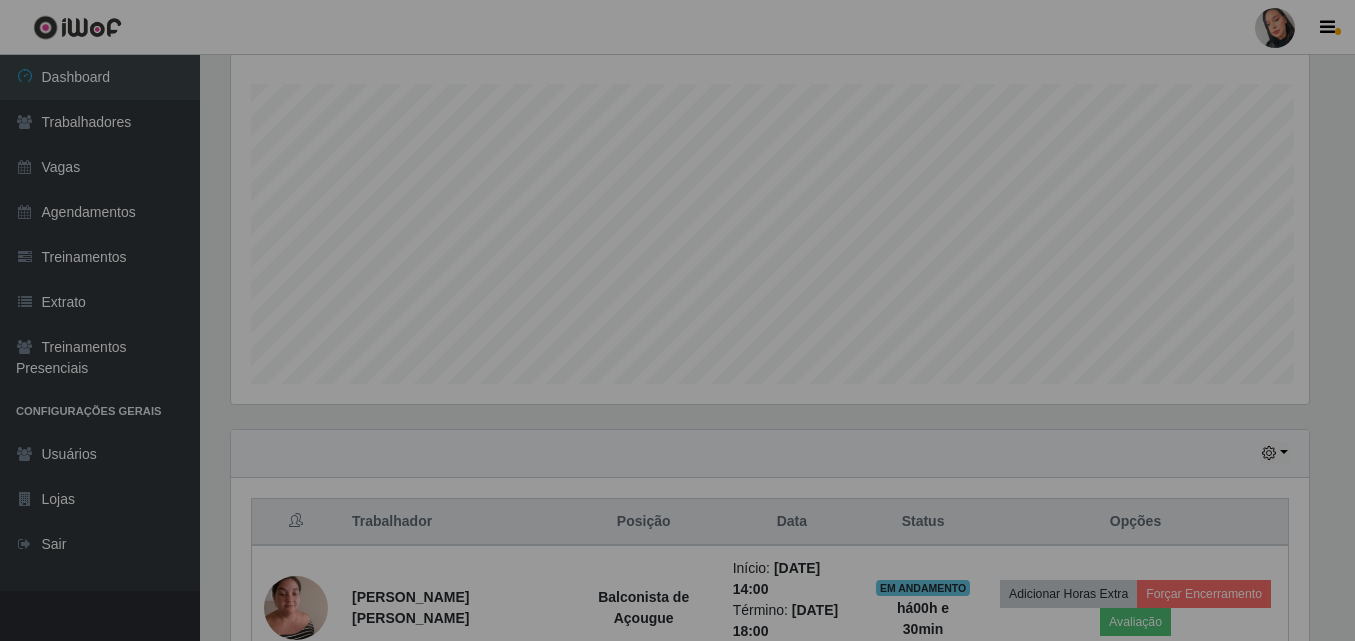 scroll, scrollTop: 999585, scrollLeft: 998907, axis: both 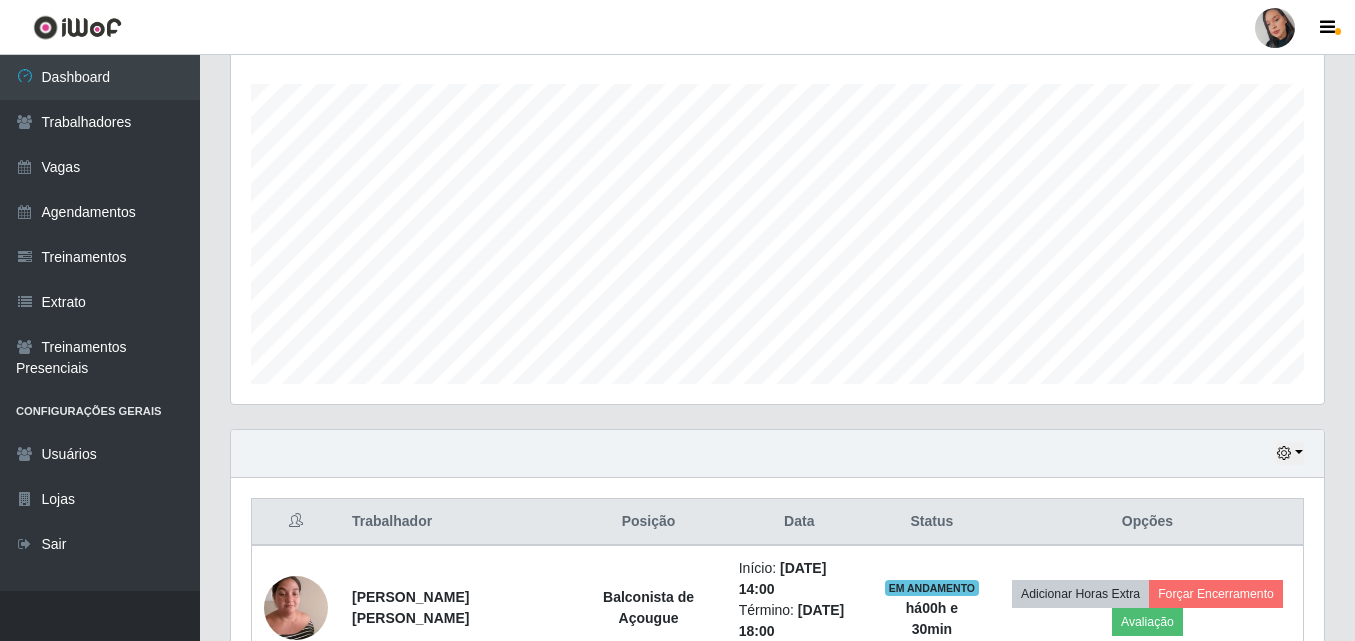 click on "Hoje 1 dia 3 dias 1 Semana Não encerrados" at bounding box center [777, 454] 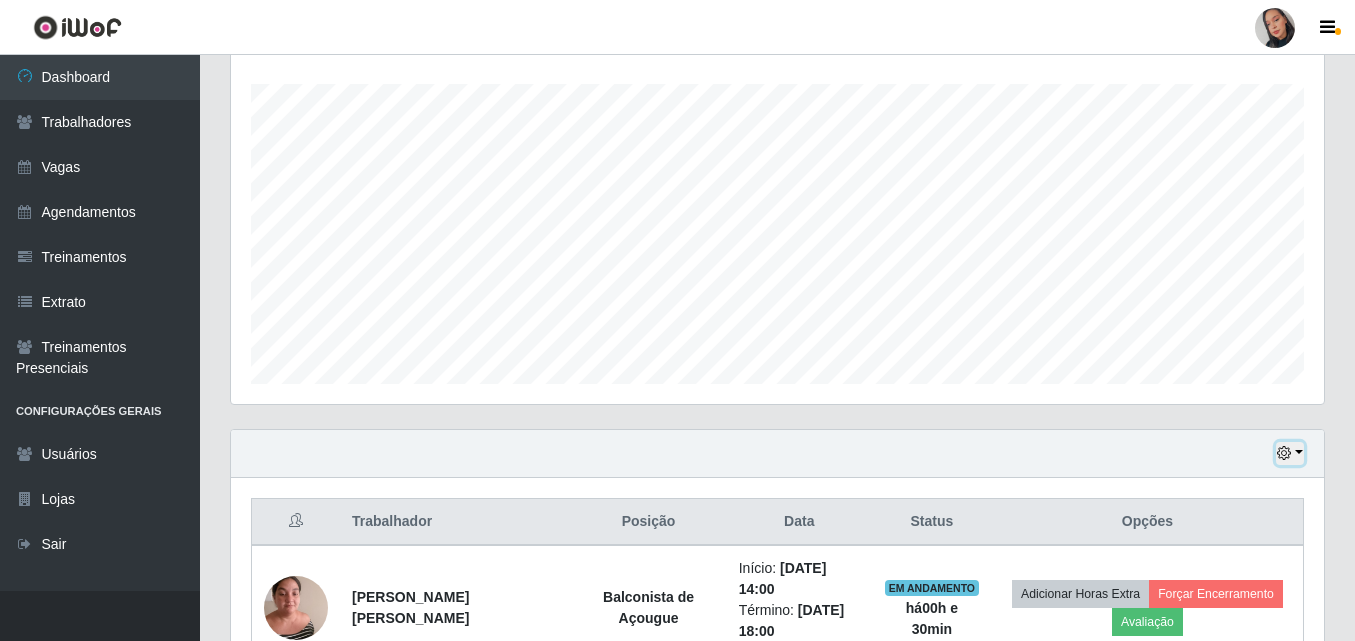 click at bounding box center [1284, 453] 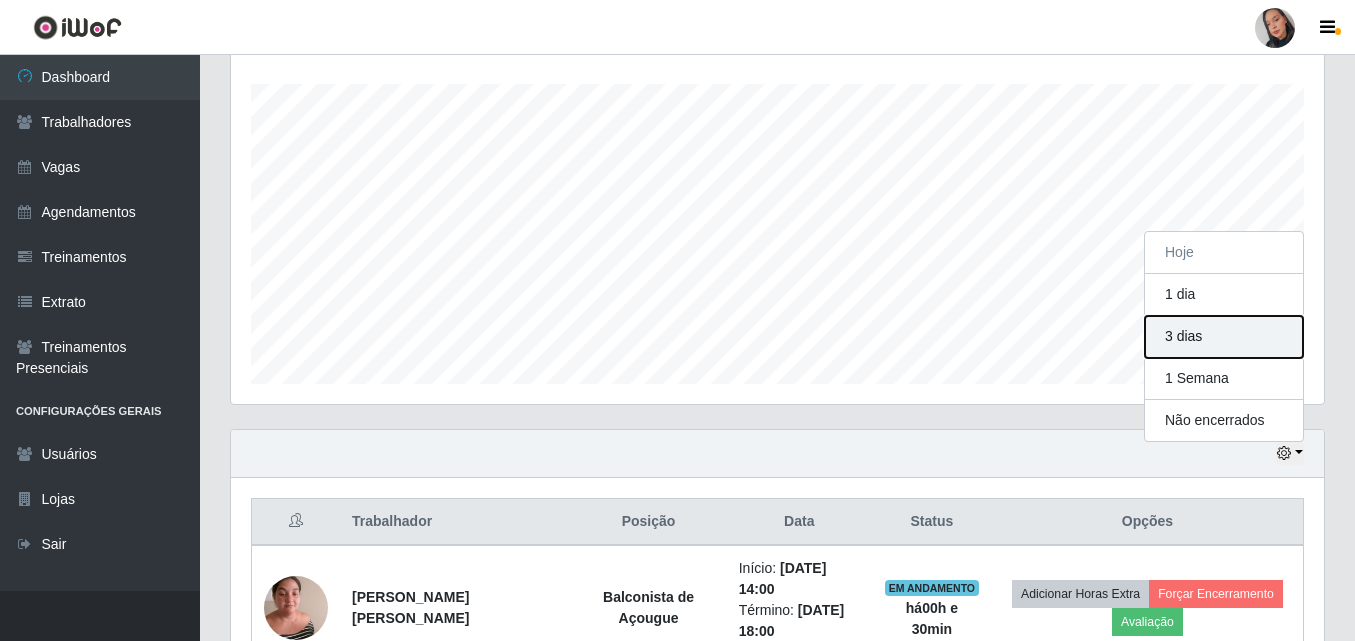 click on "3 dias" at bounding box center (1224, 337) 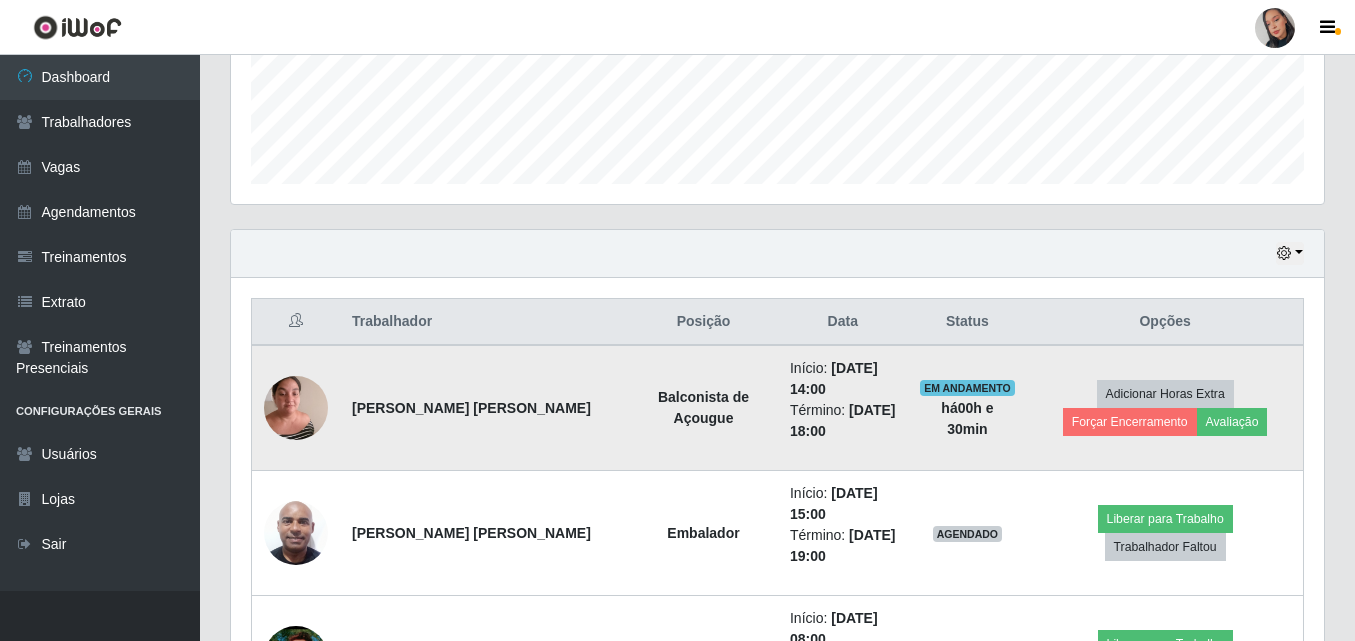 scroll, scrollTop: 631, scrollLeft: 0, axis: vertical 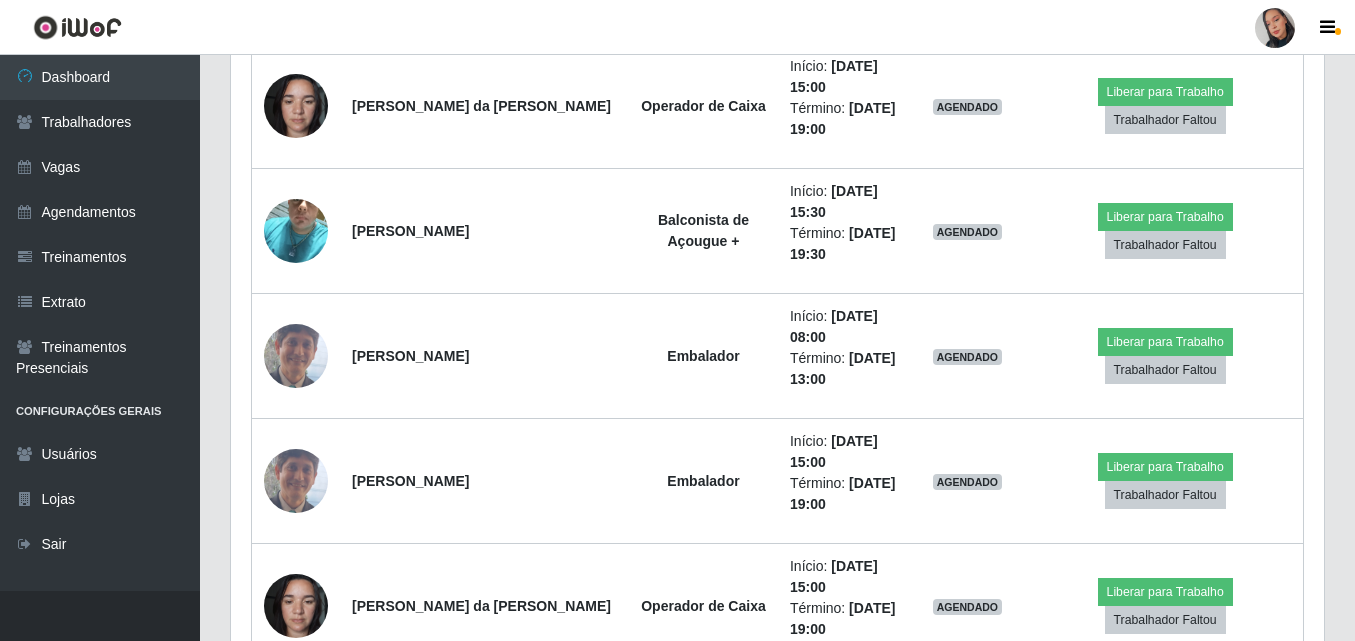 drag, startPoint x: 1322, startPoint y: 443, endPoint x: 1312, endPoint y: 511, distance: 68.73136 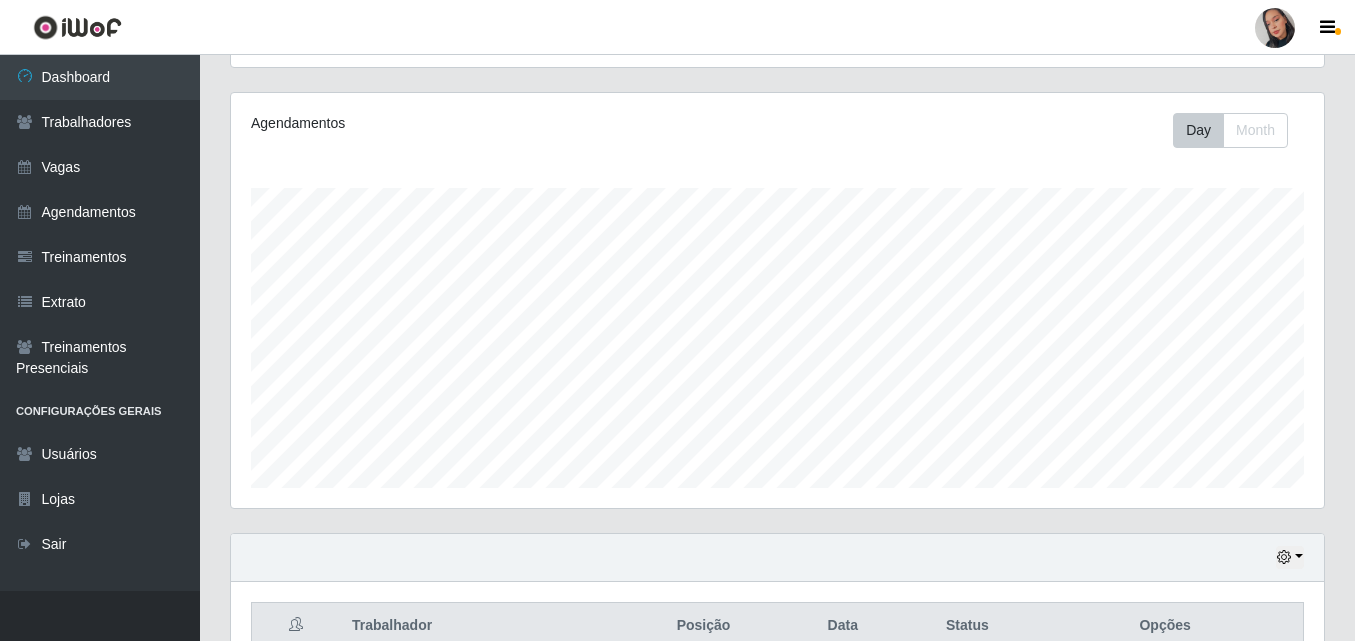 scroll, scrollTop: 223, scrollLeft: 0, axis: vertical 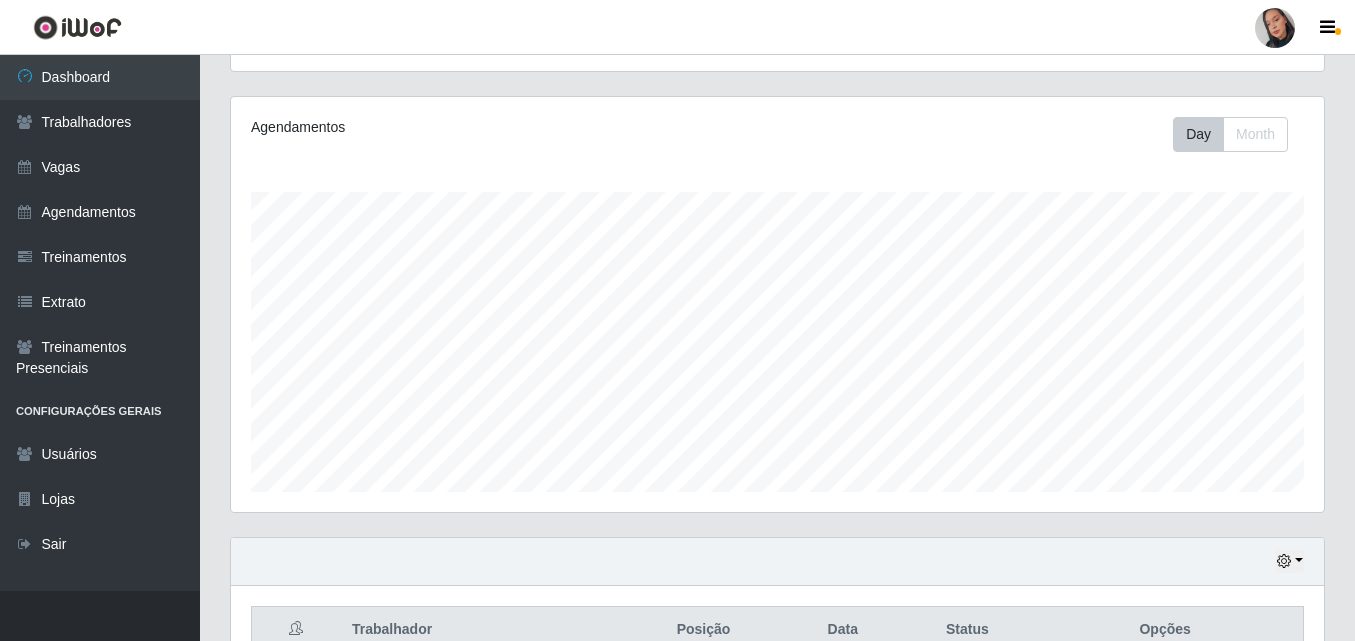 click at bounding box center (1275, 28) 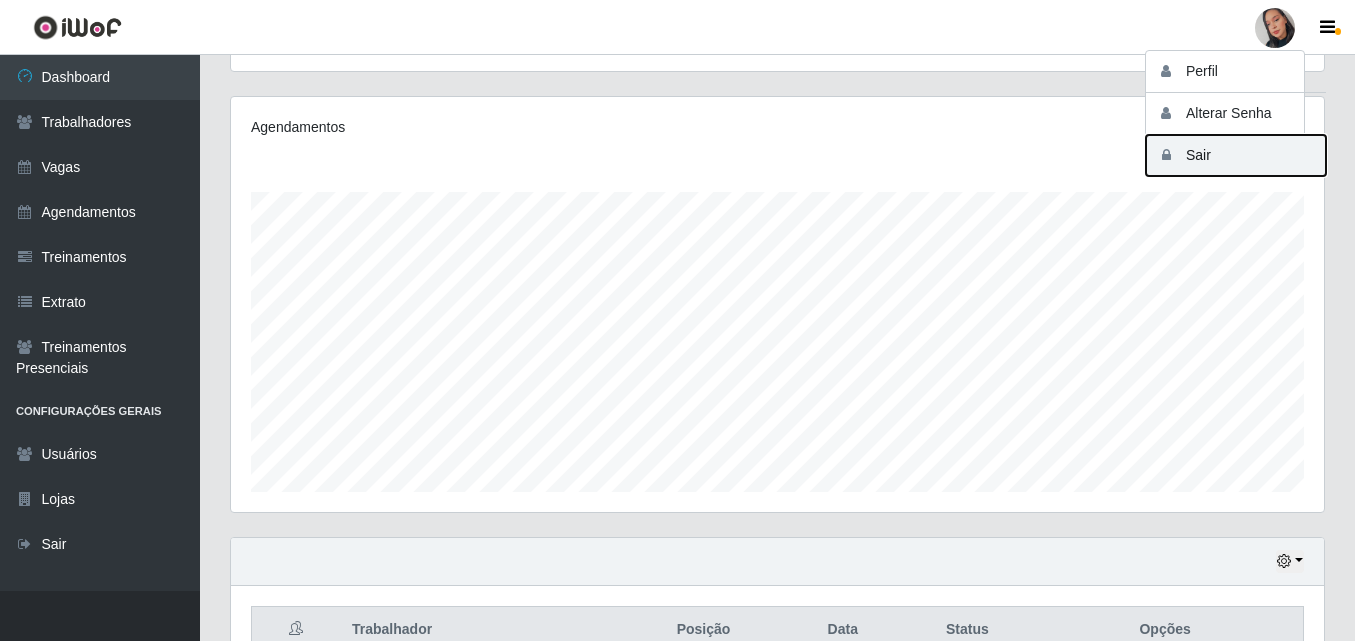 click on "Sair" at bounding box center [1236, 155] 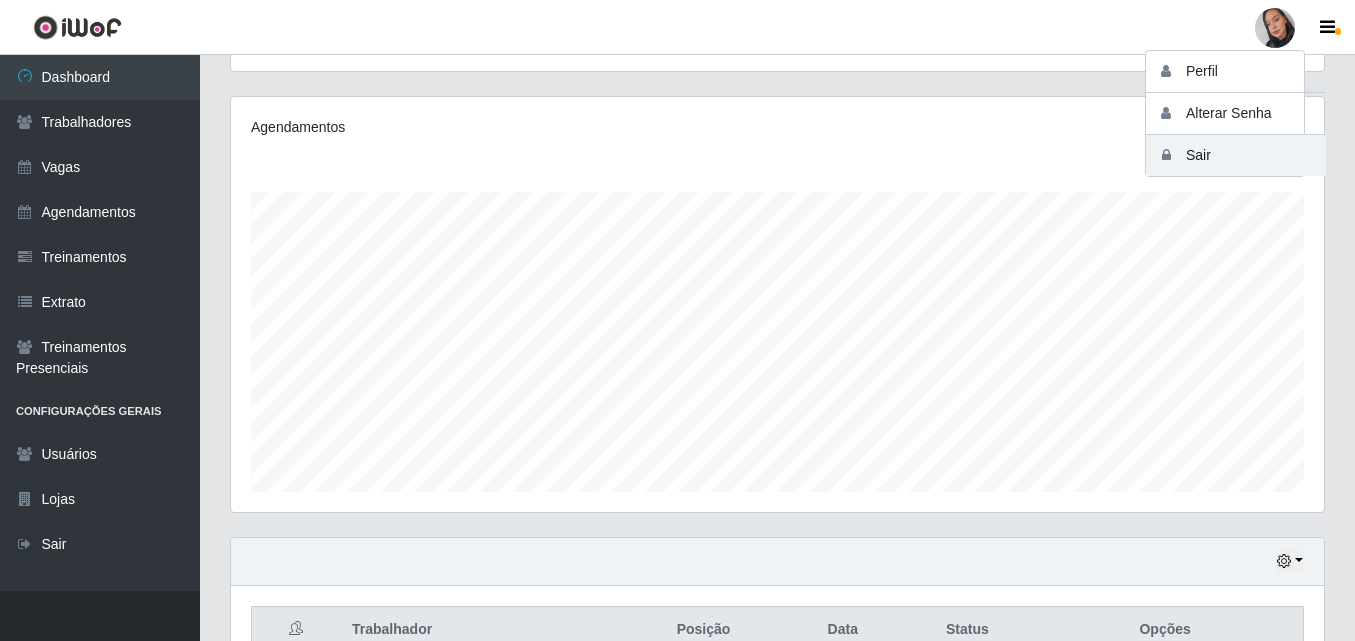 scroll, scrollTop: 0, scrollLeft: 0, axis: both 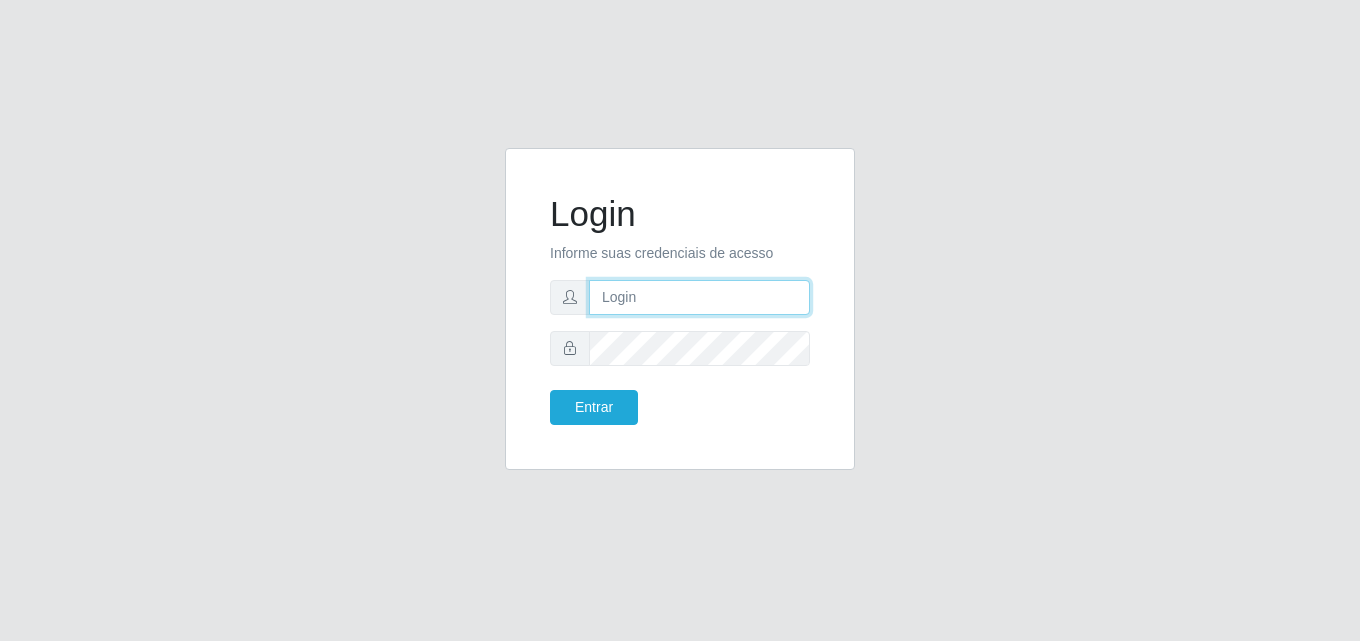click at bounding box center [699, 297] 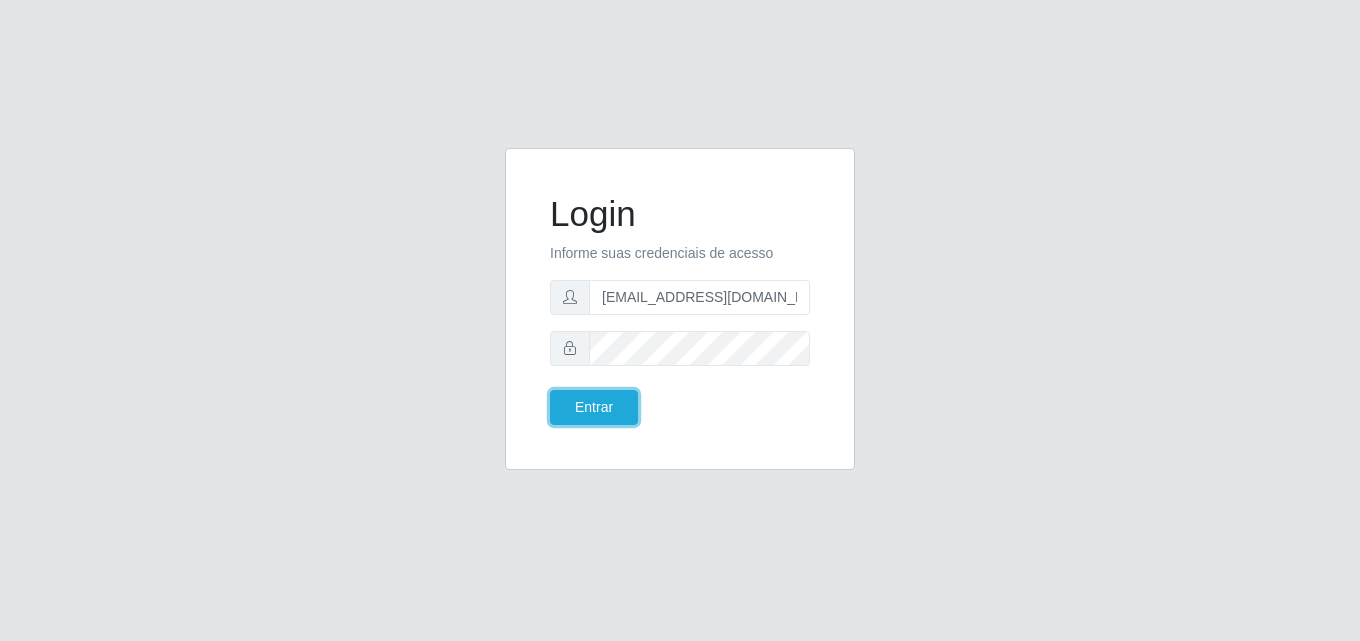 type 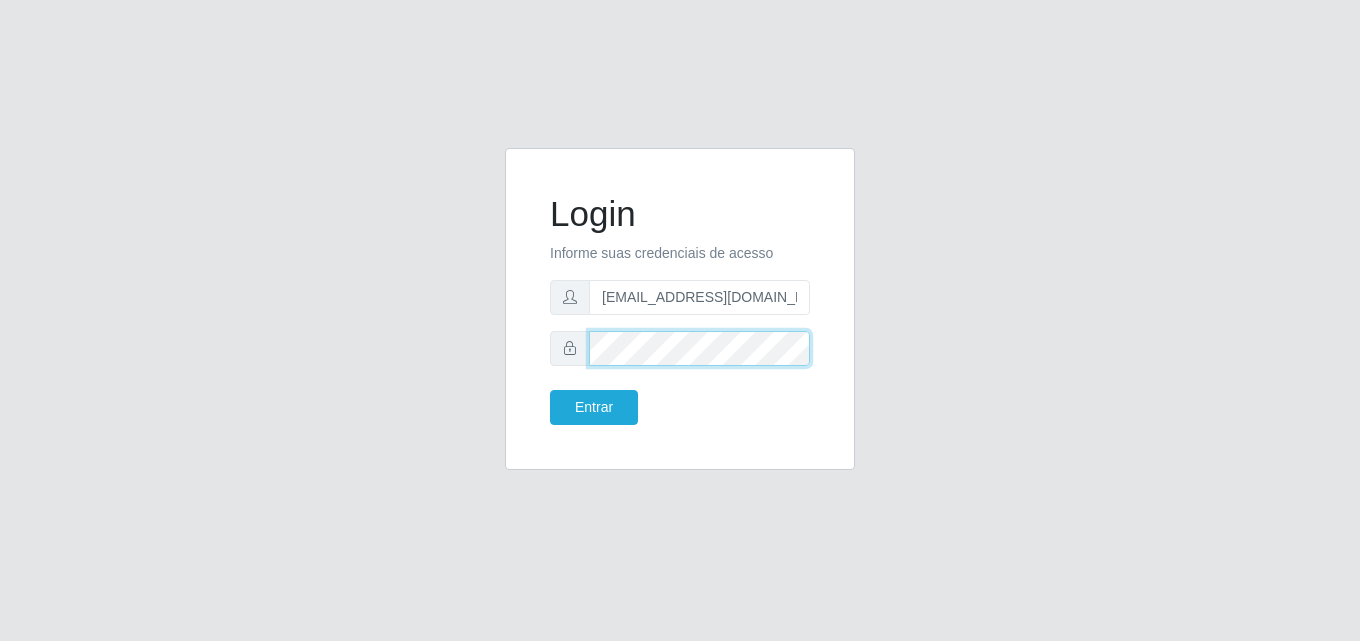 click on "Entrar" at bounding box center (594, 407) 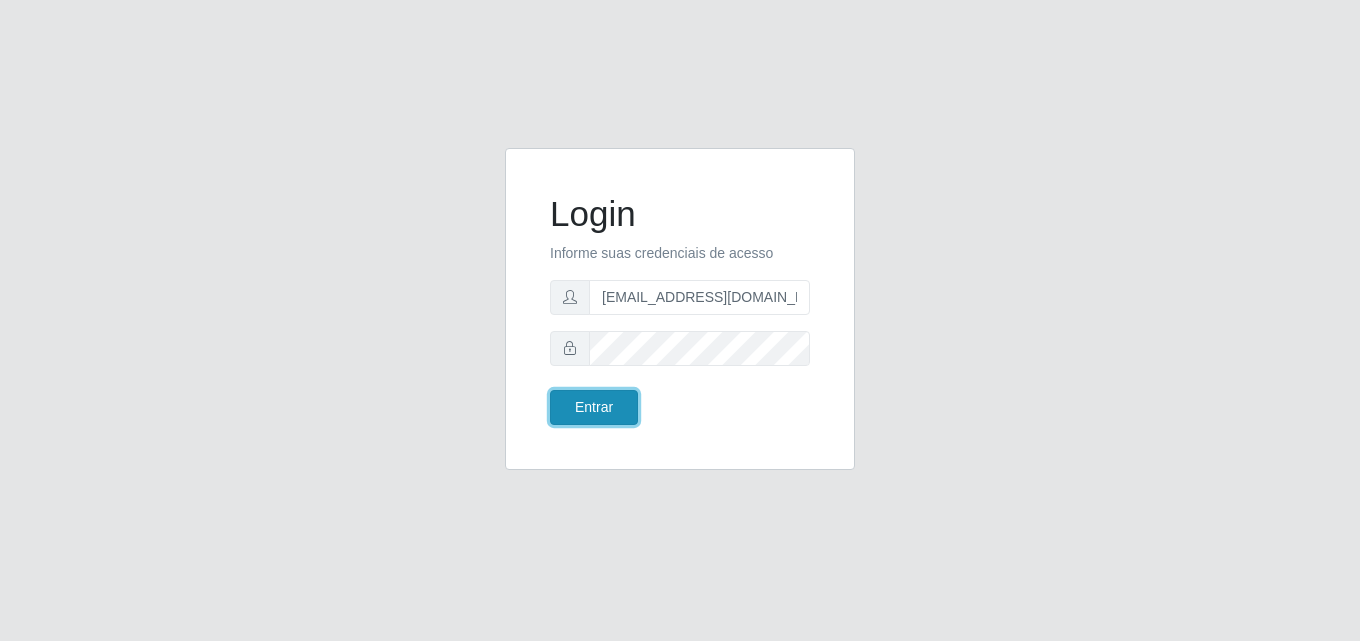 click on "Entrar" at bounding box center [594, 407] 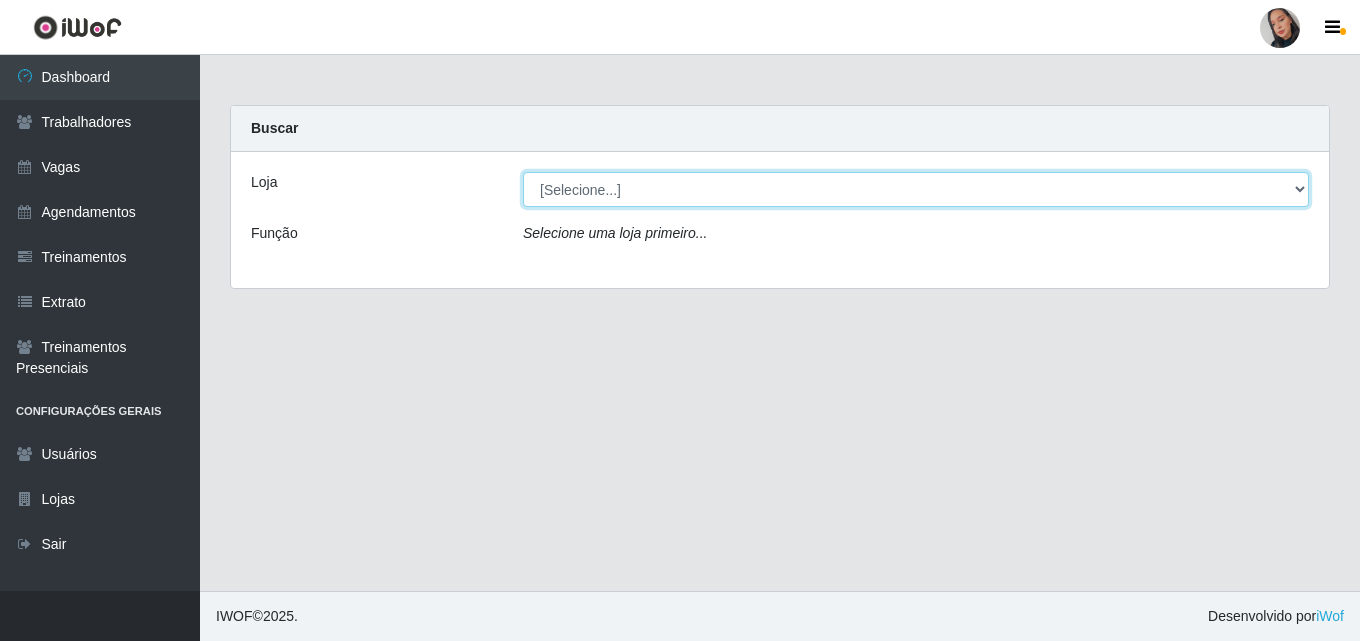 click on "[Selecione...] Supermercado [GEOGRAPHIC_DATA]" at bounding box center (916, 189) 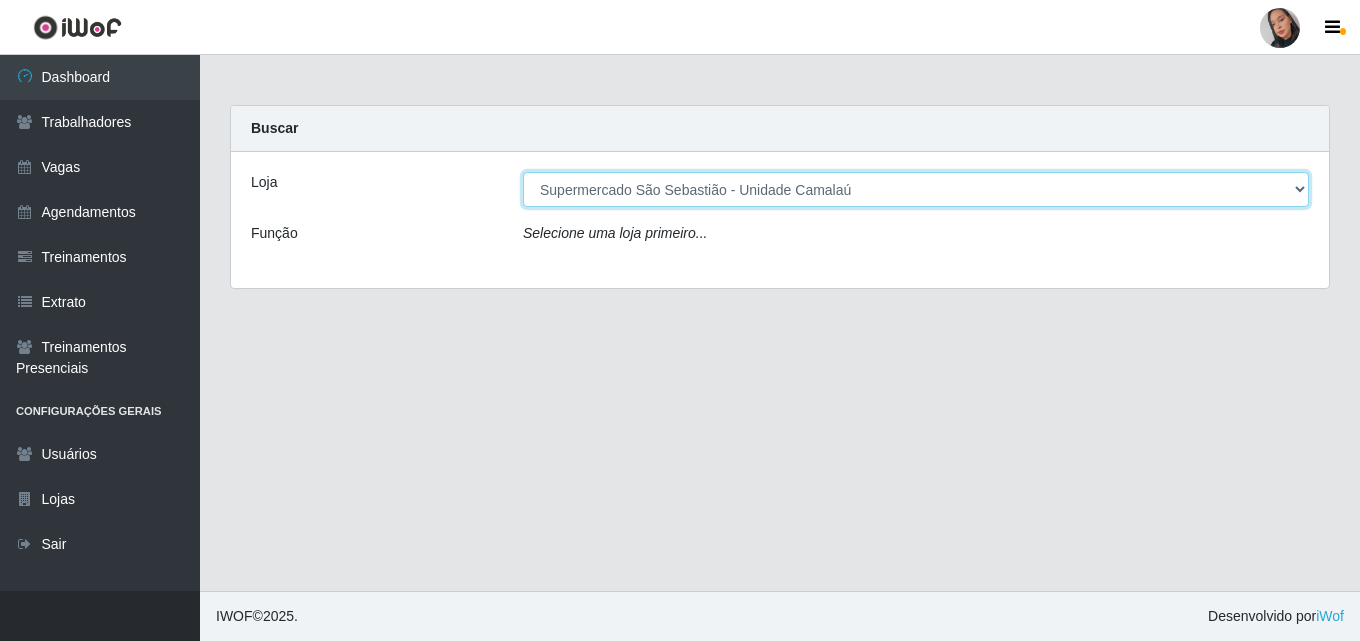 click on "[Selecione...] Supermercado [GEOGRAPHIC_DATA]" at bounding box center (916, 189) 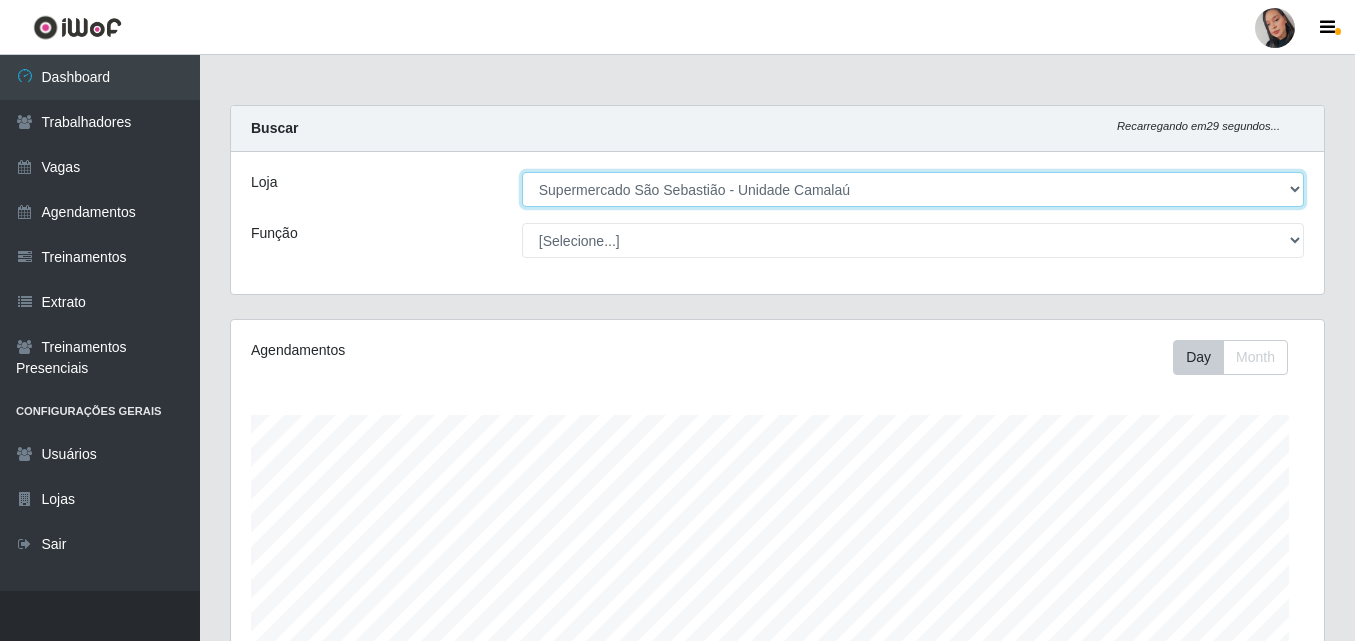 scroll, scrollTop: 581, scrollLeft: 0, axis: vertical 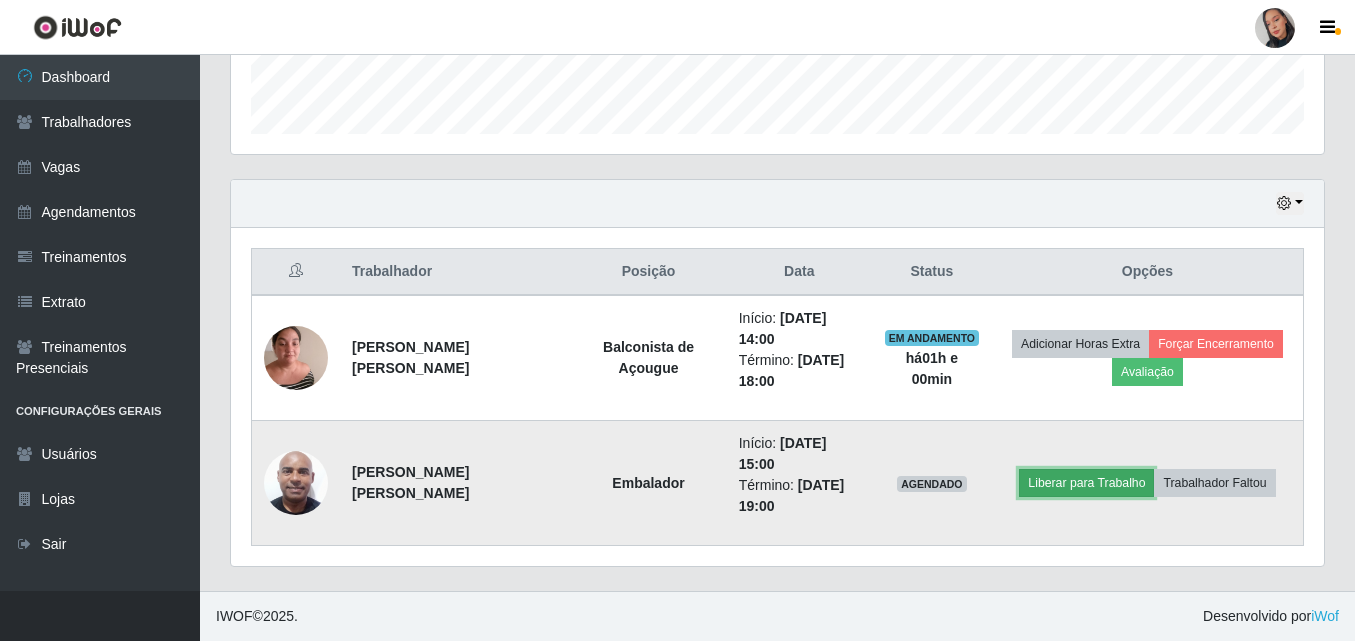 click on "Liberar para Trabalho" at bounding box center [1086, 483] 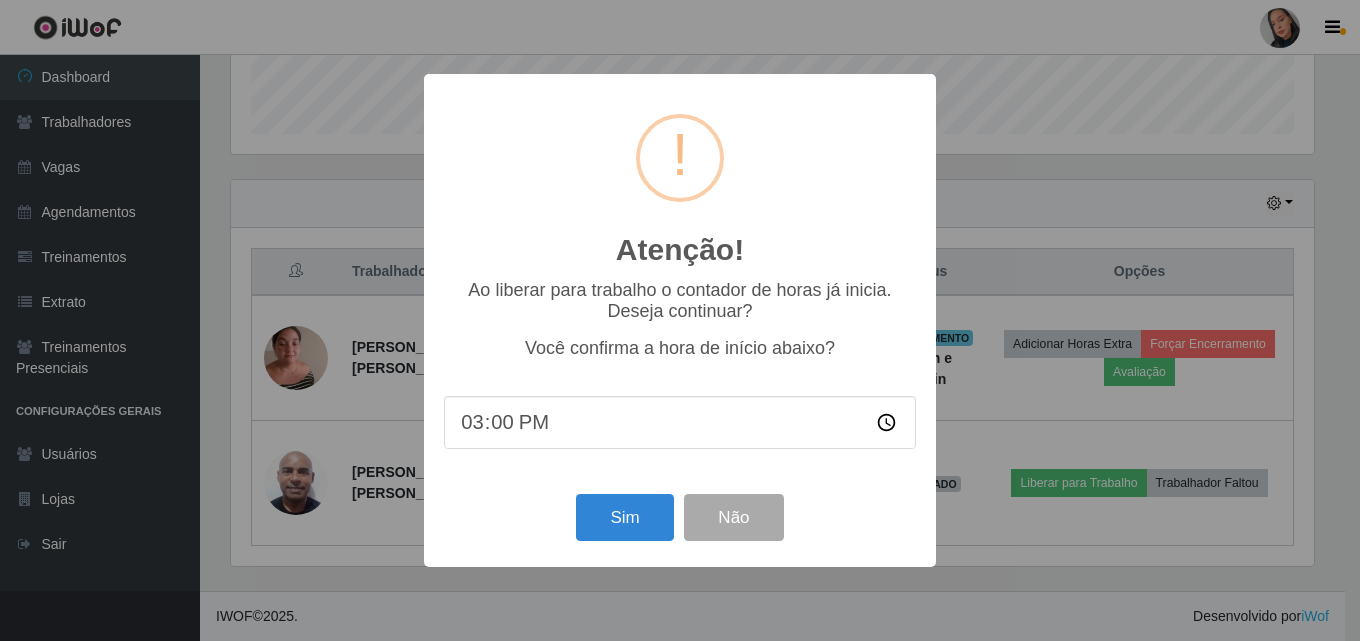 scroll, scrollTop: 999585, scrollLeft: 998917, axis: both 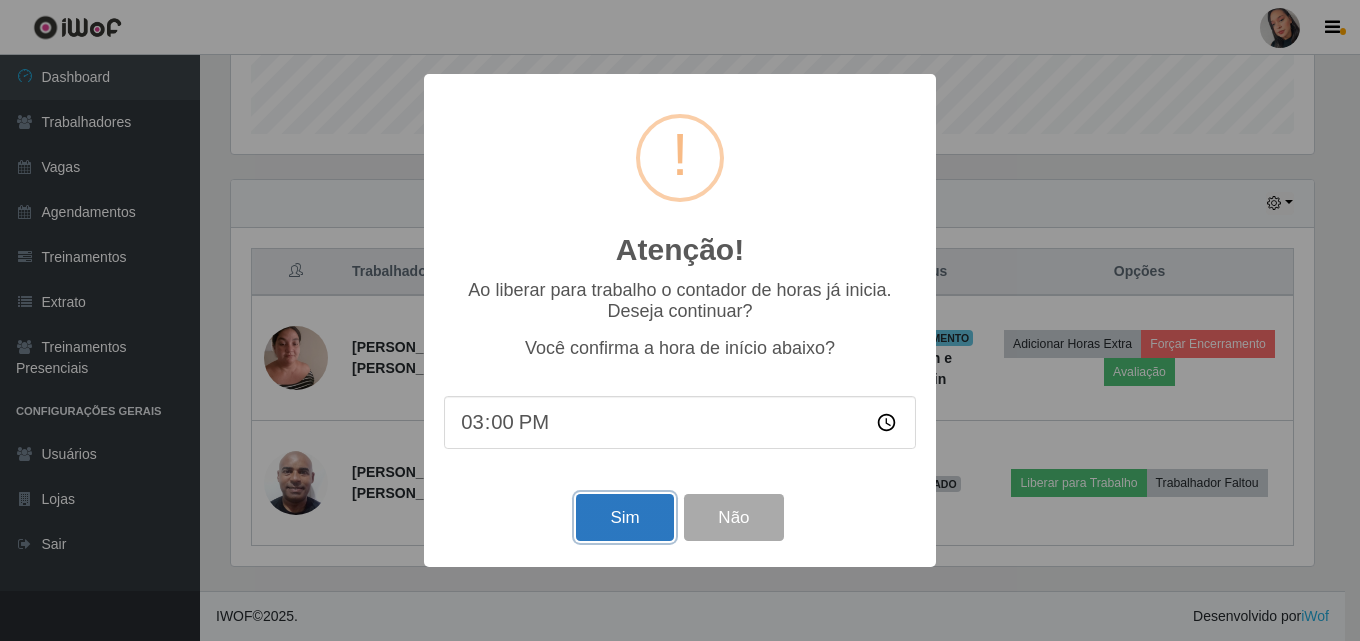 click on "Sim" at bounding box center [624, 517] 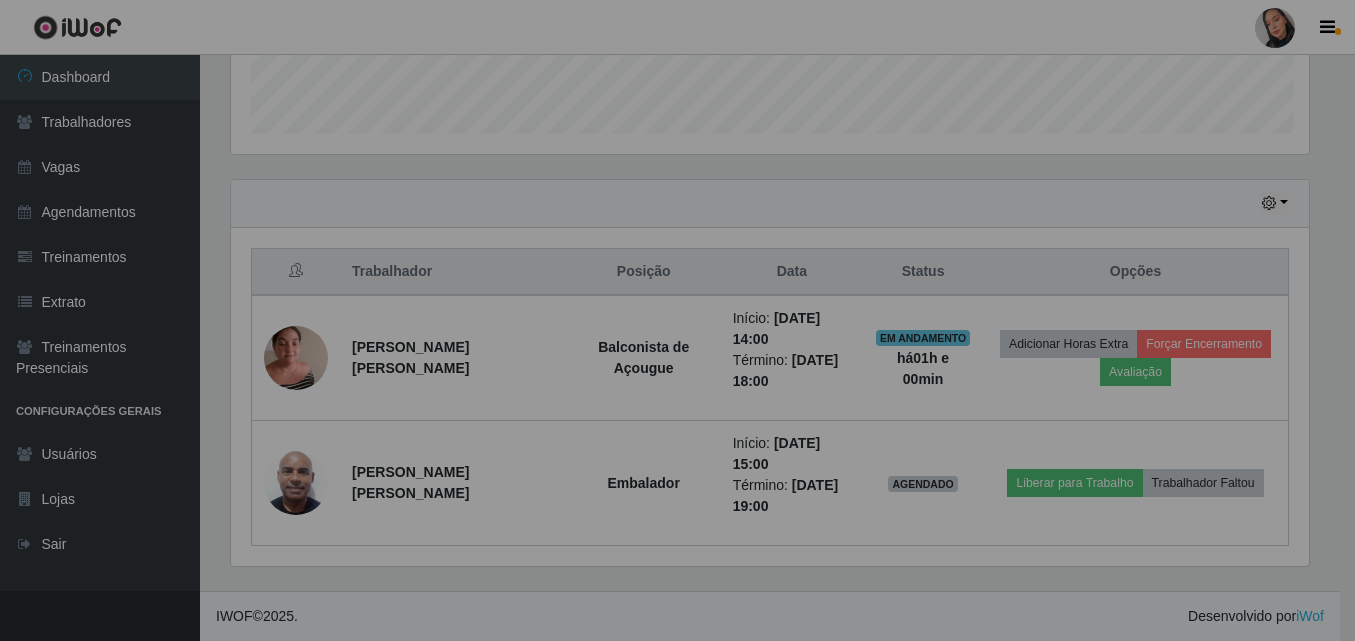 scroll, scrollTop: 999585, scrollLeft: 998907, axis: both 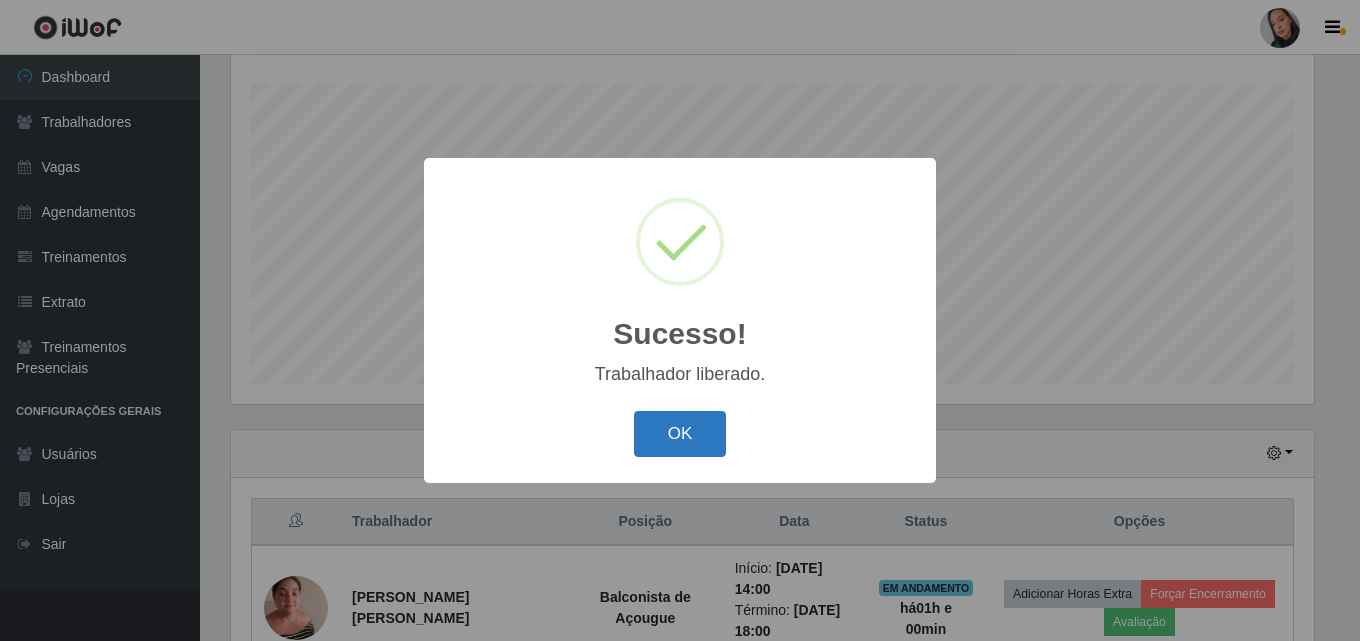 click on "OK" at bounding box center [680, 434] 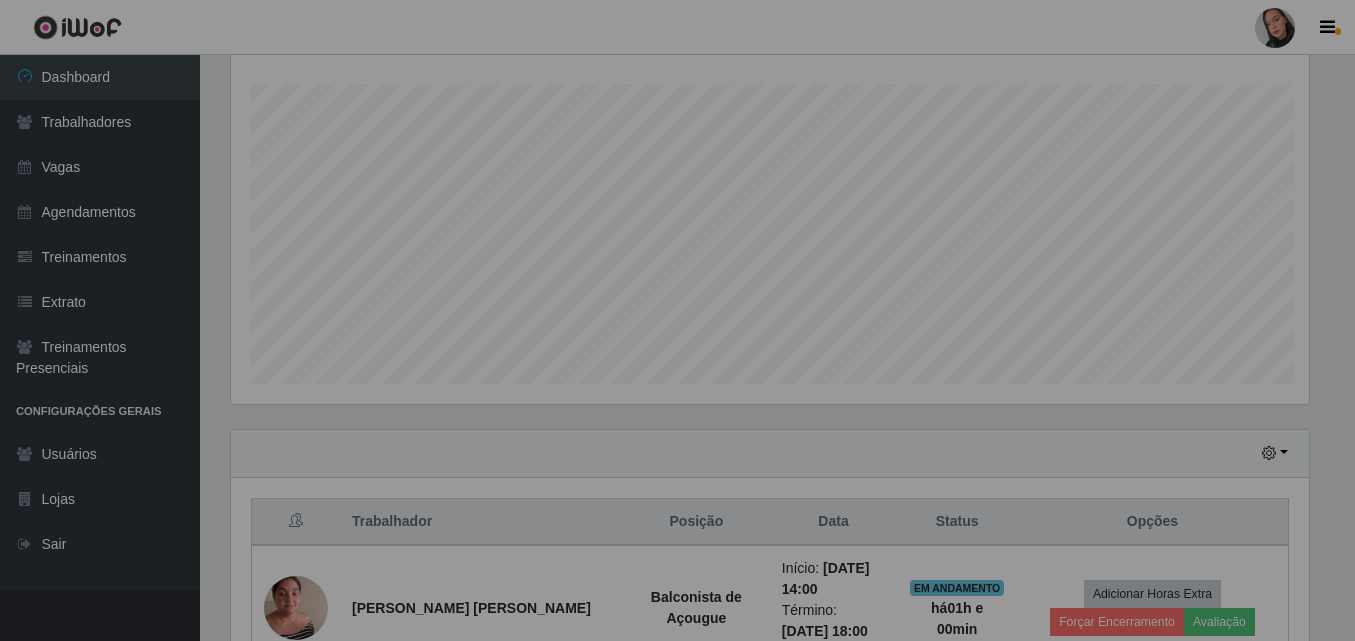 scroll, scrollTop: 999585, scrollLeft: 998907, axis: both 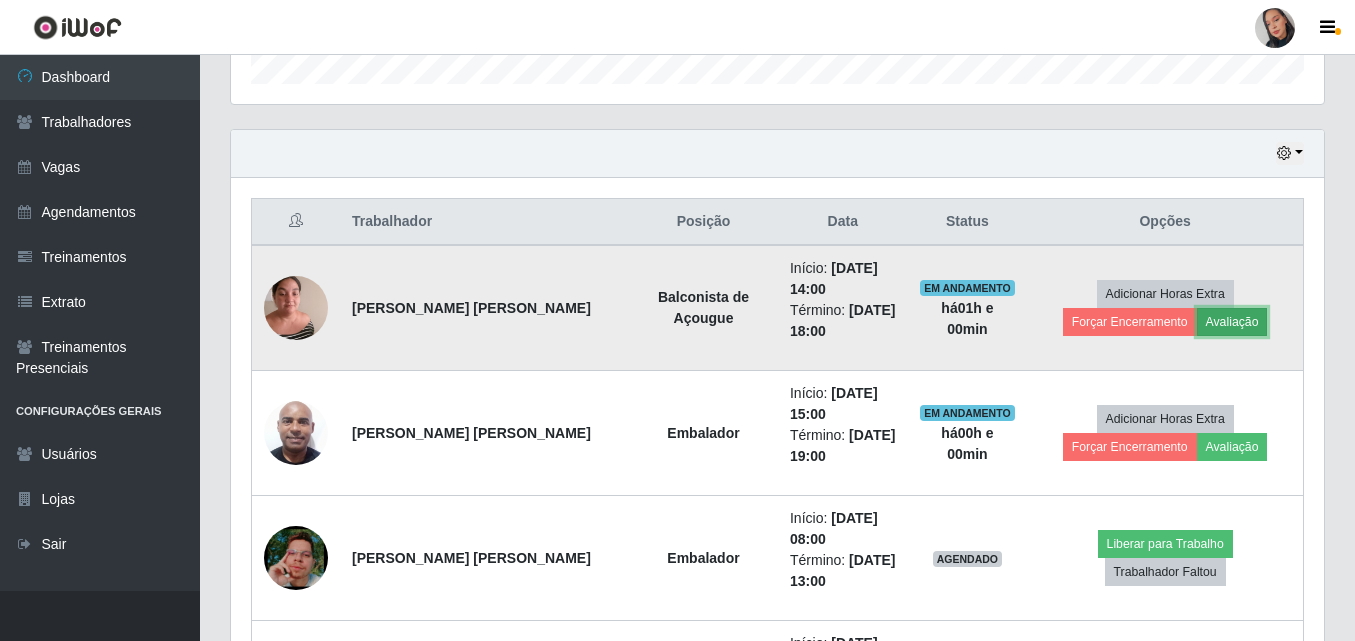 click on "Avaliação" at bounding box center [1232, 322] 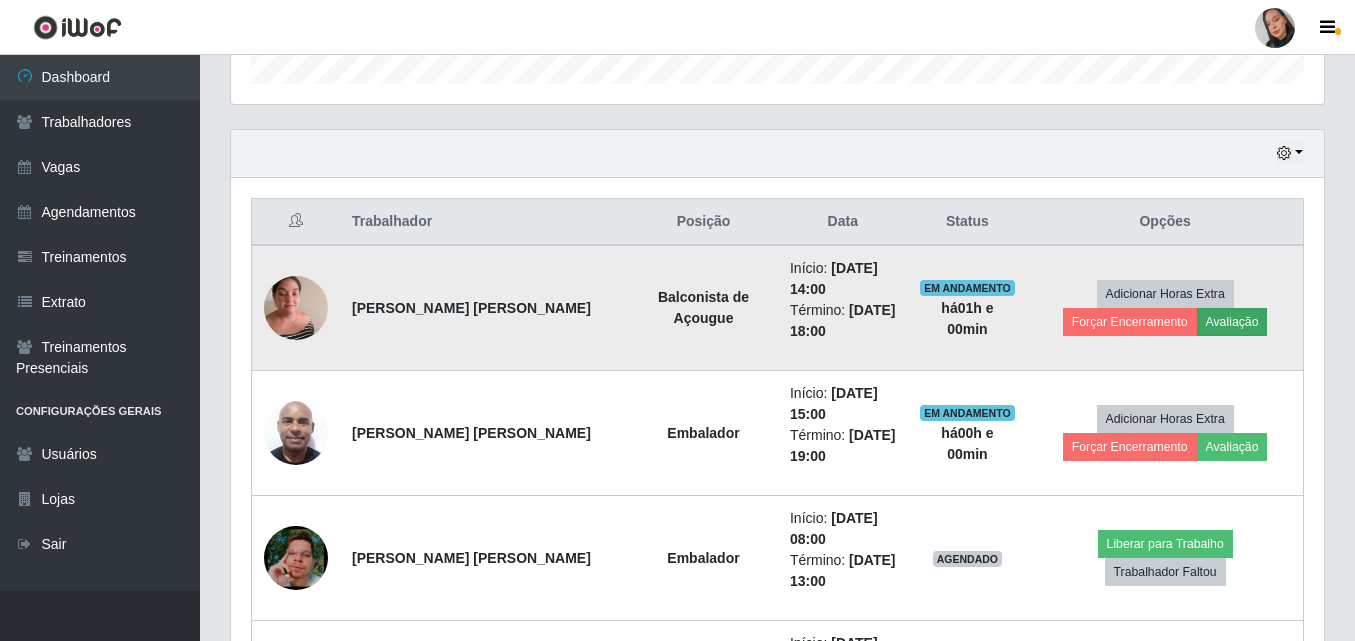 scroll, scrollTop: 999585, scrollLeft: 998917, axis: both 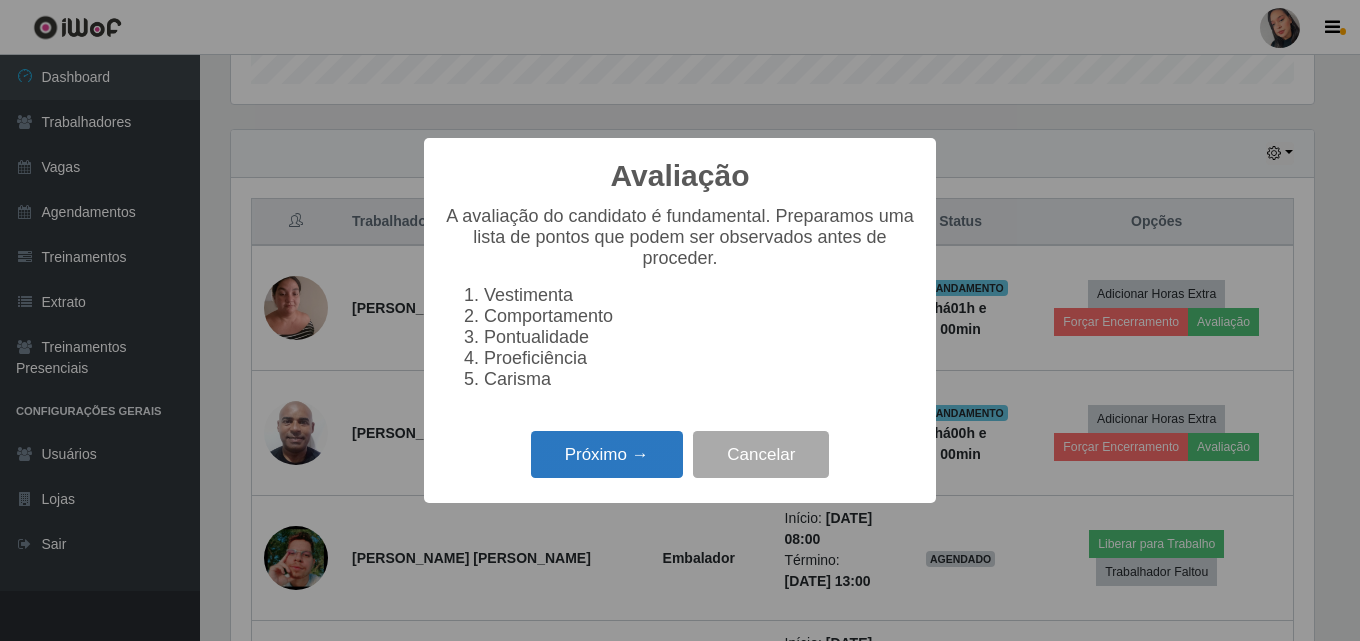 click on "Próximo →" at bounding box center [607, 454] 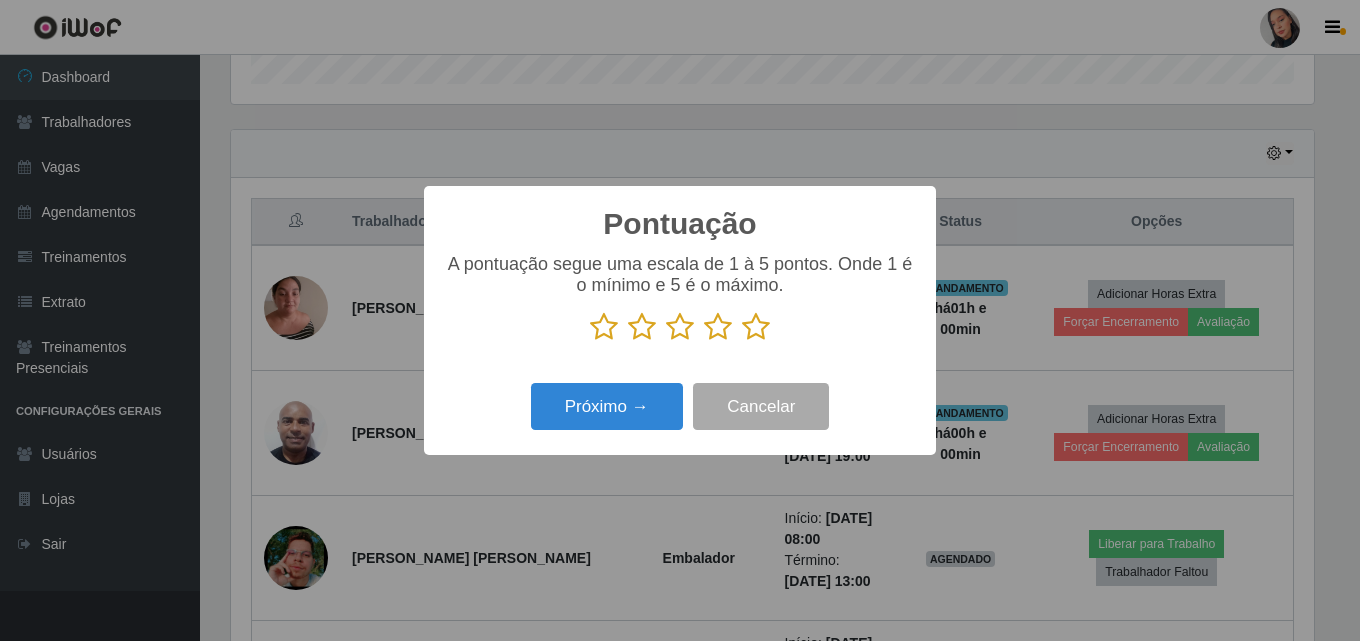 click at bounding box center [756, 327] 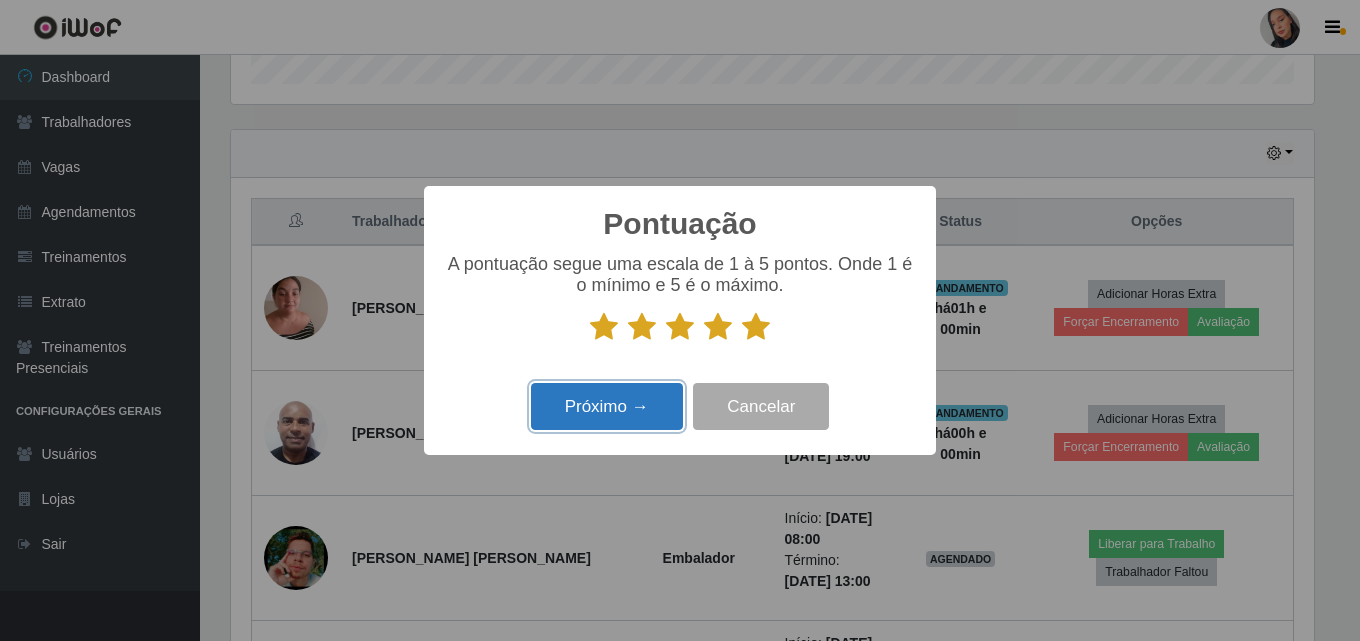 click on "Próximo →" at bounding box center (607, 406) 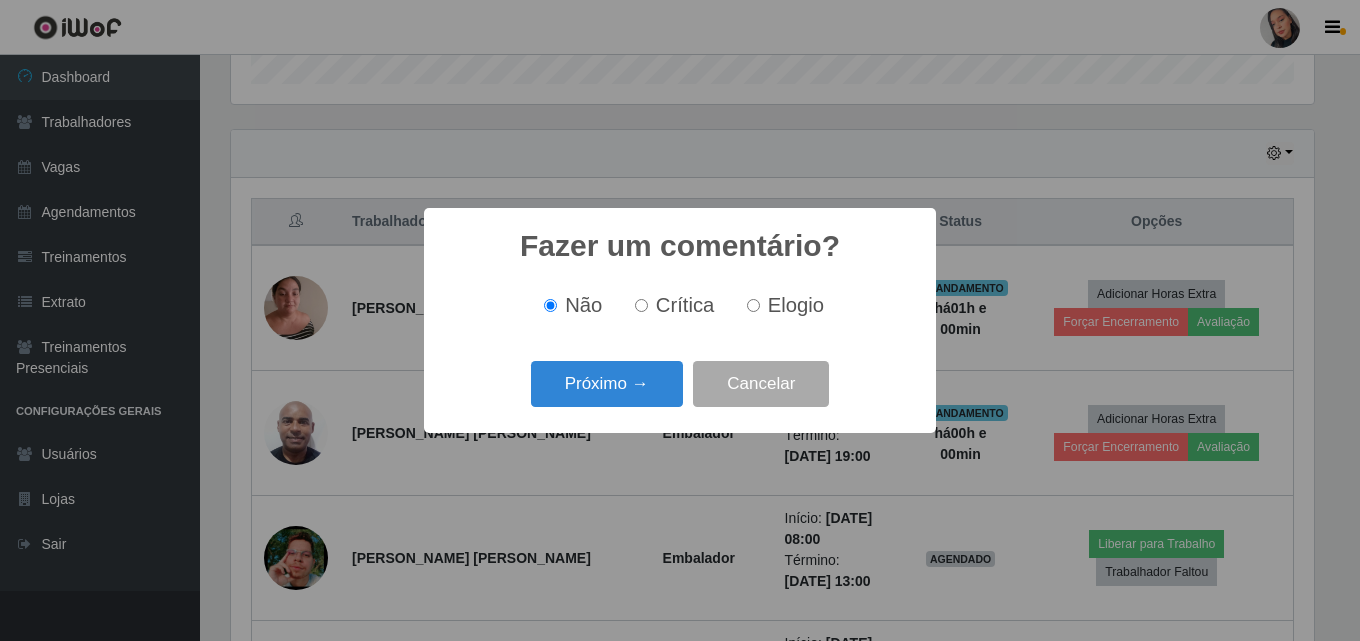 click on "Próximo →" at bounding box center (607, 384) 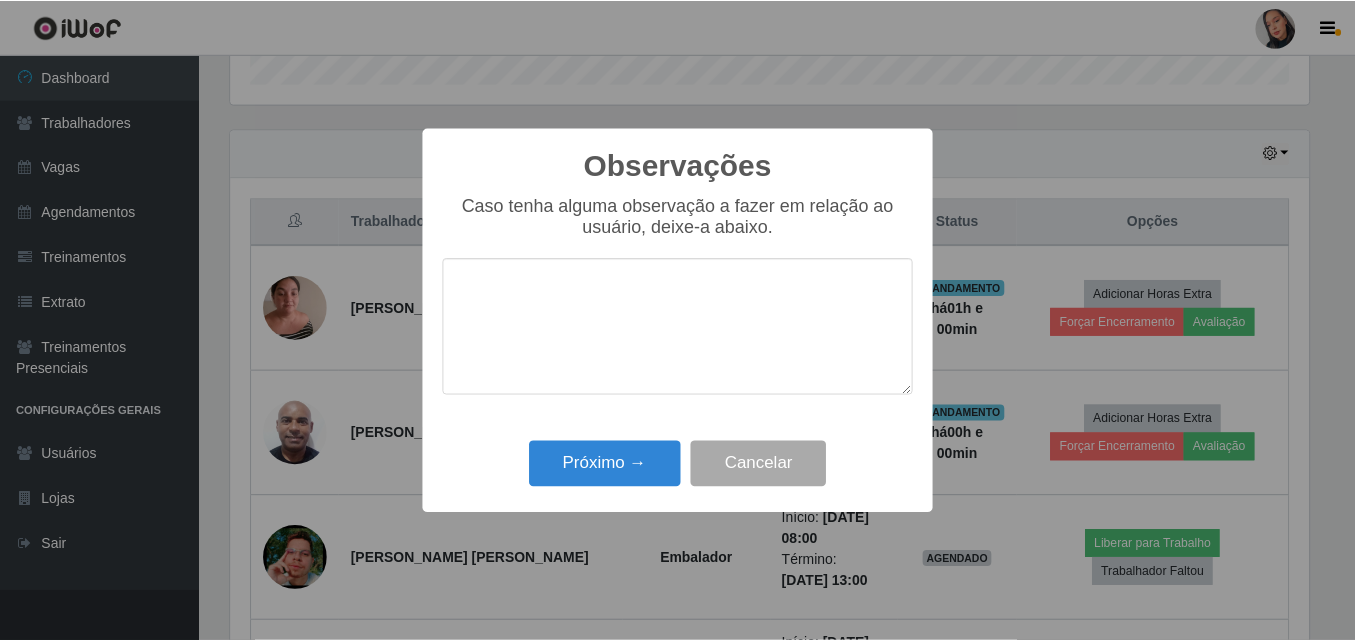 scroll, scrollTop: 999585, scrollLeft: 998917, axis: both 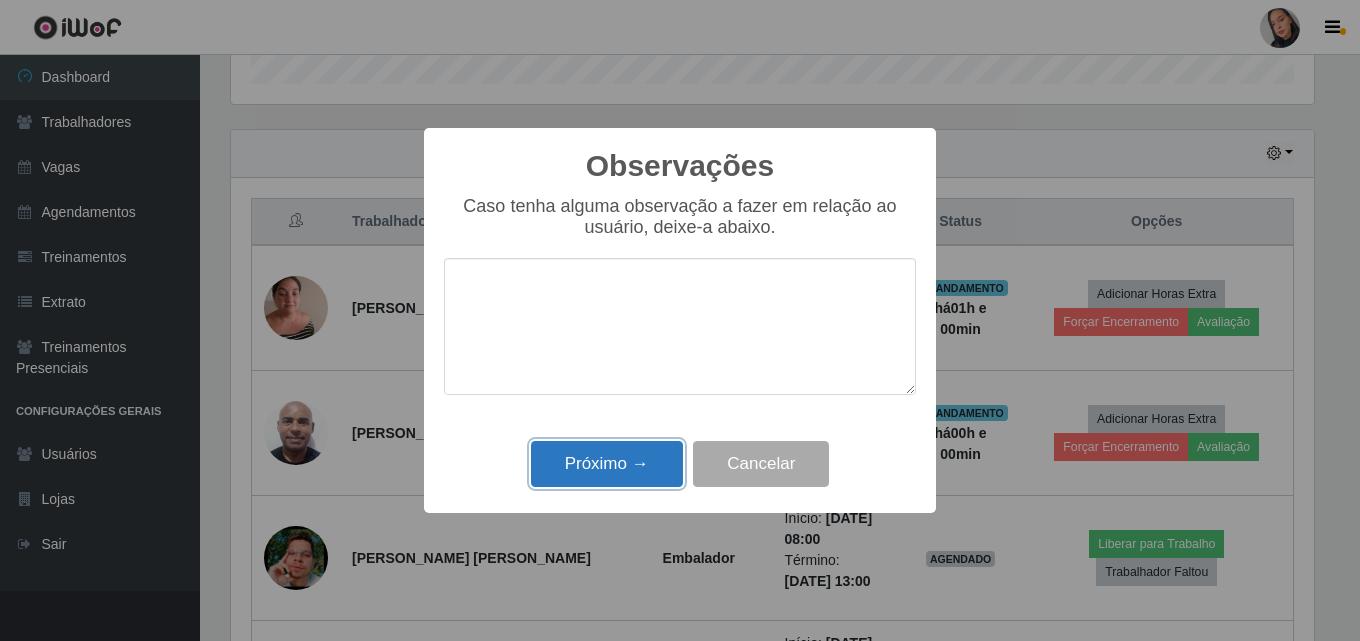 click on "Próximo →" at bounding box center [607, 464] 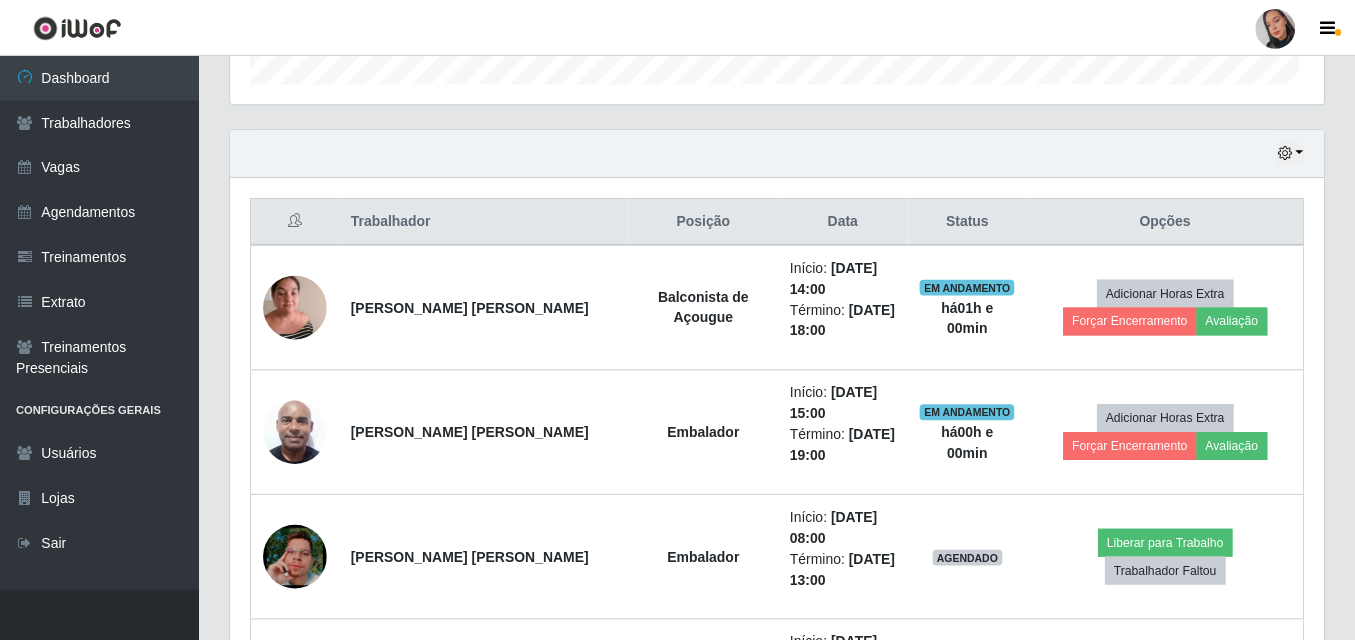 scroll, scrollTop: 999585, scrollLeft: 998907, axis: both 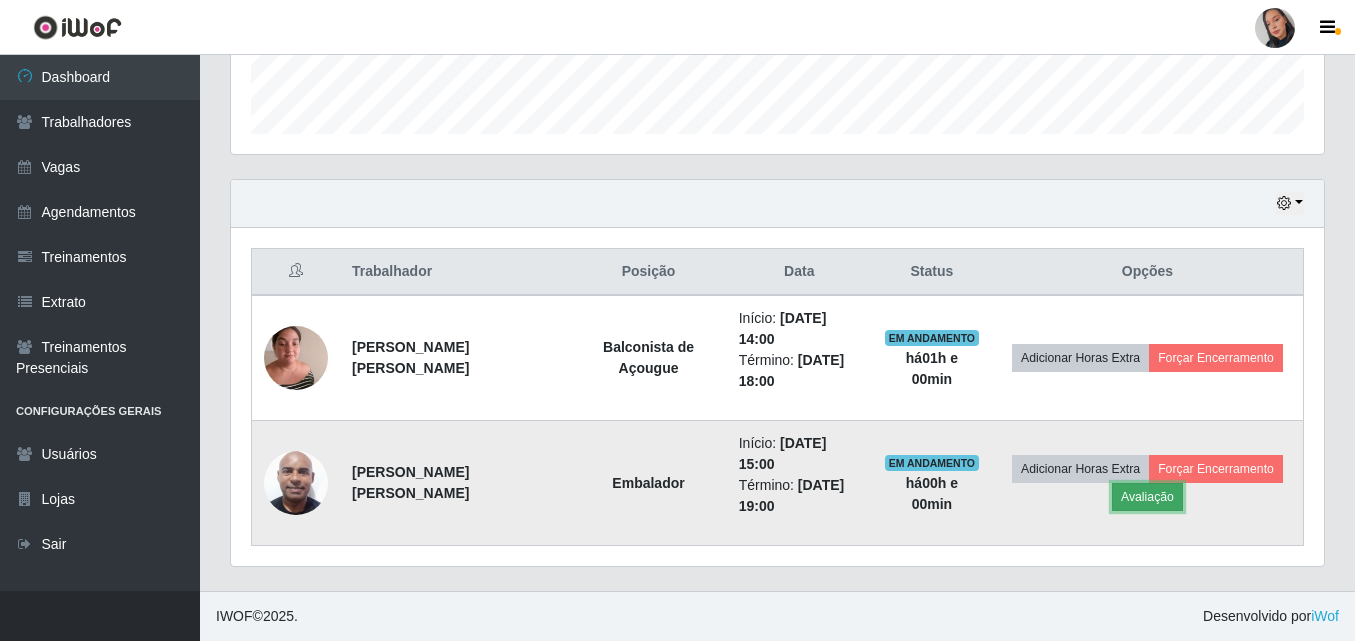 click on "Avaliação" at bounding box center [1147, 497] 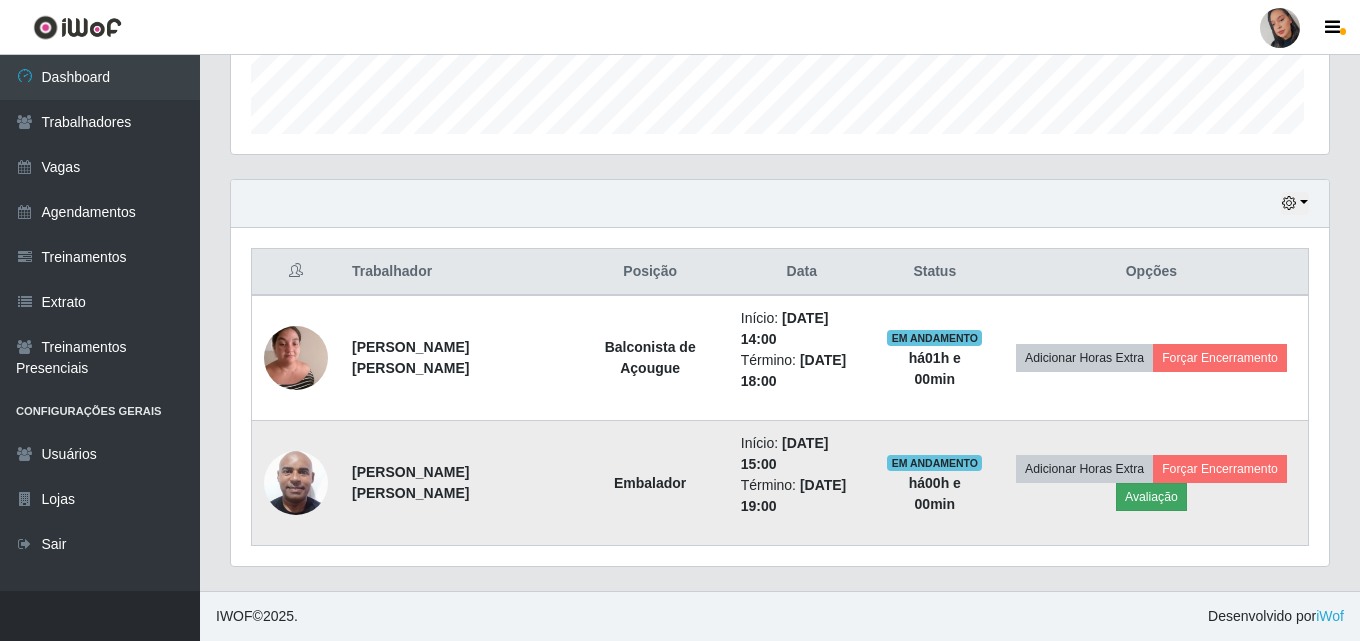 scroll, scrollTop: 999585, scrollLeft: 998917, axis: both 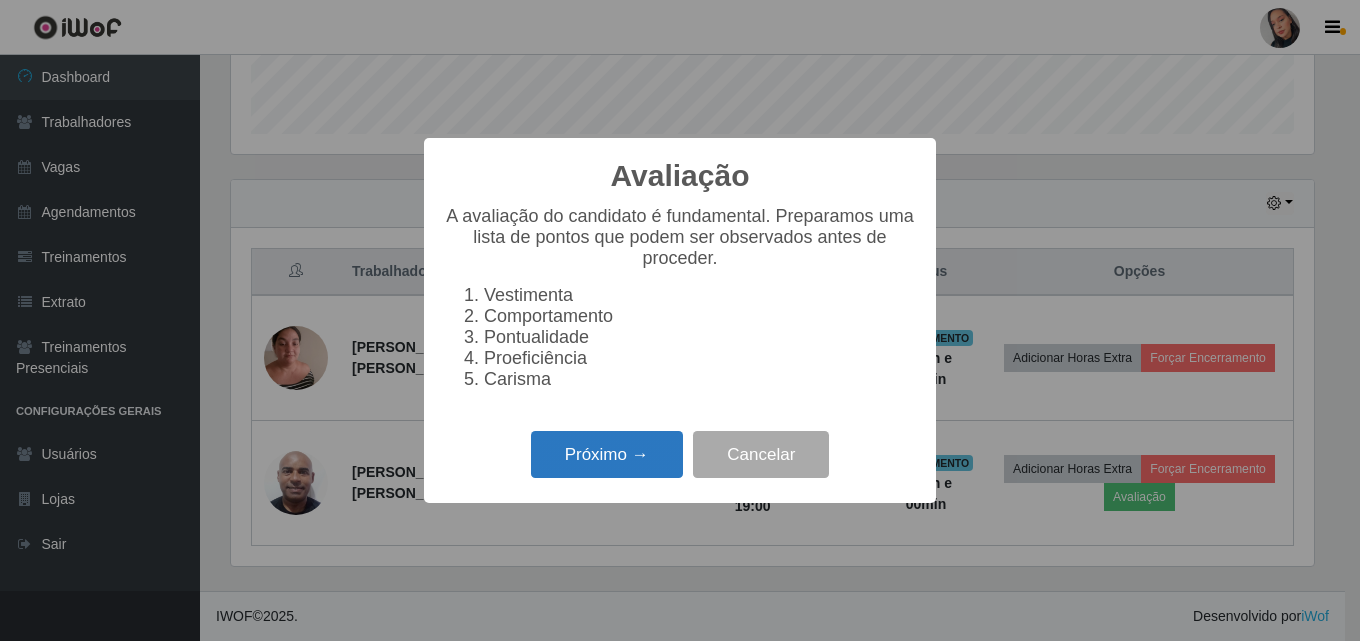 click on "Próximo →" at bounding box center (607, 454) 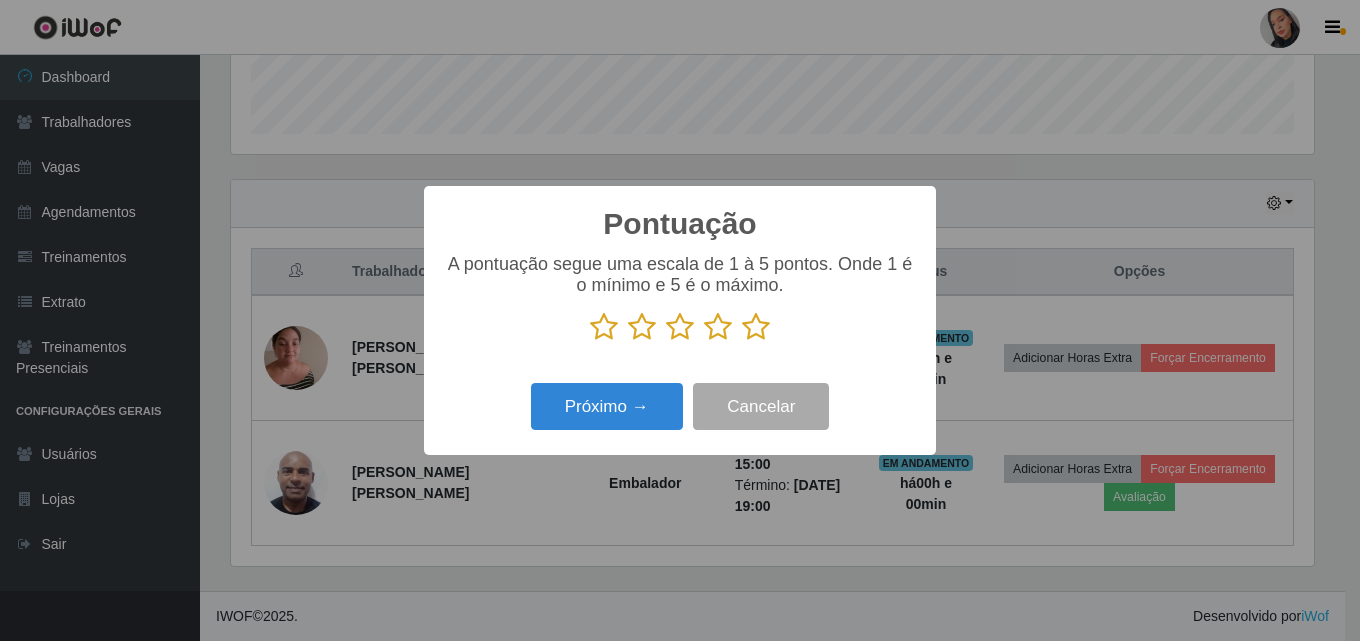 click at bounding box center [756, 327] 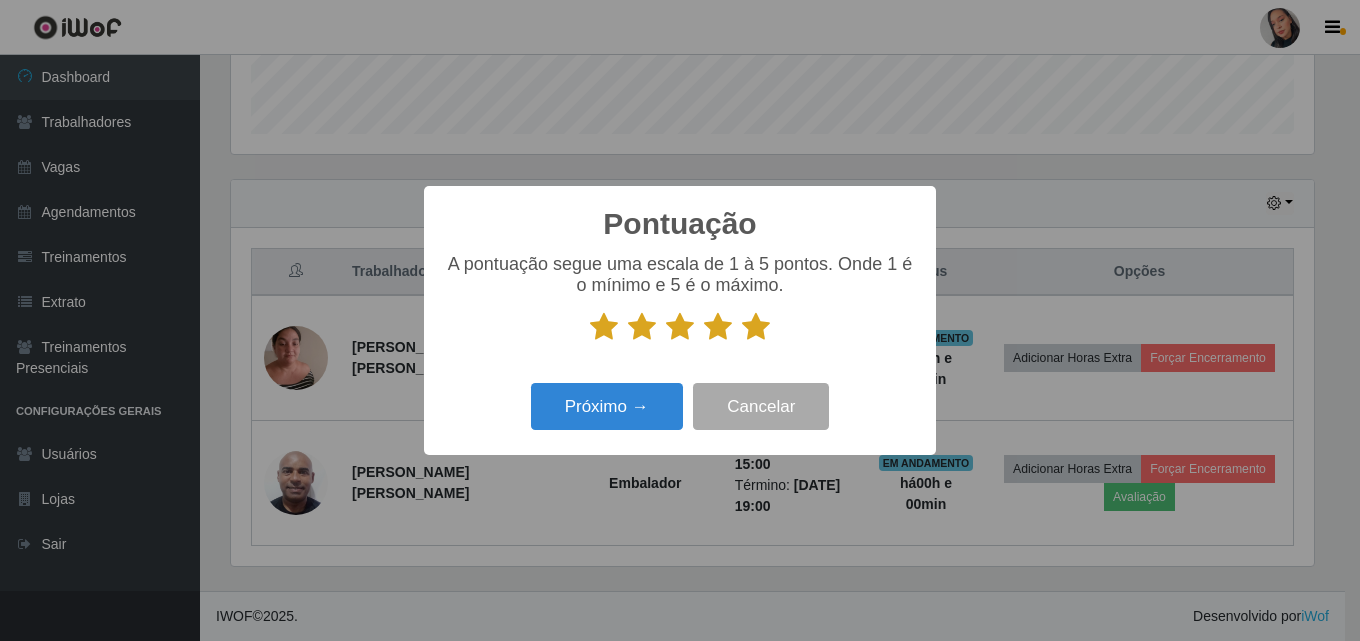 click on "Próximo → Cancelar" at bounding box center [680, 406] 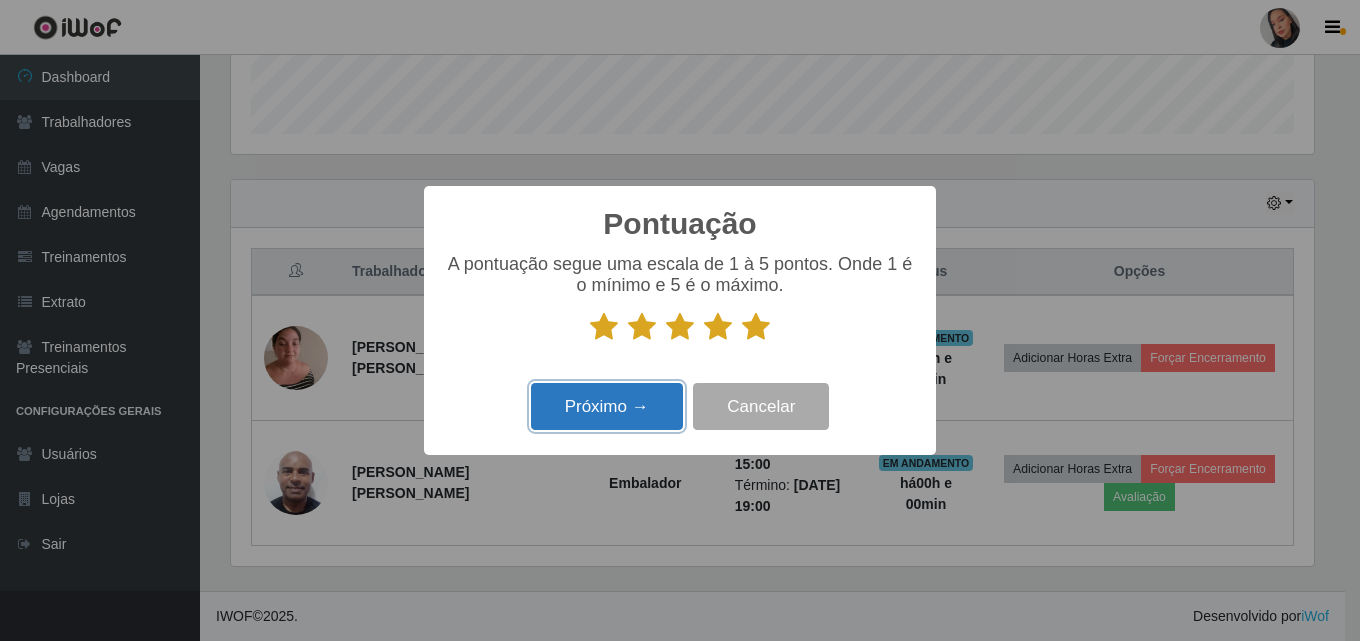 click on "Próximo →" at bounding box center [607, 406] 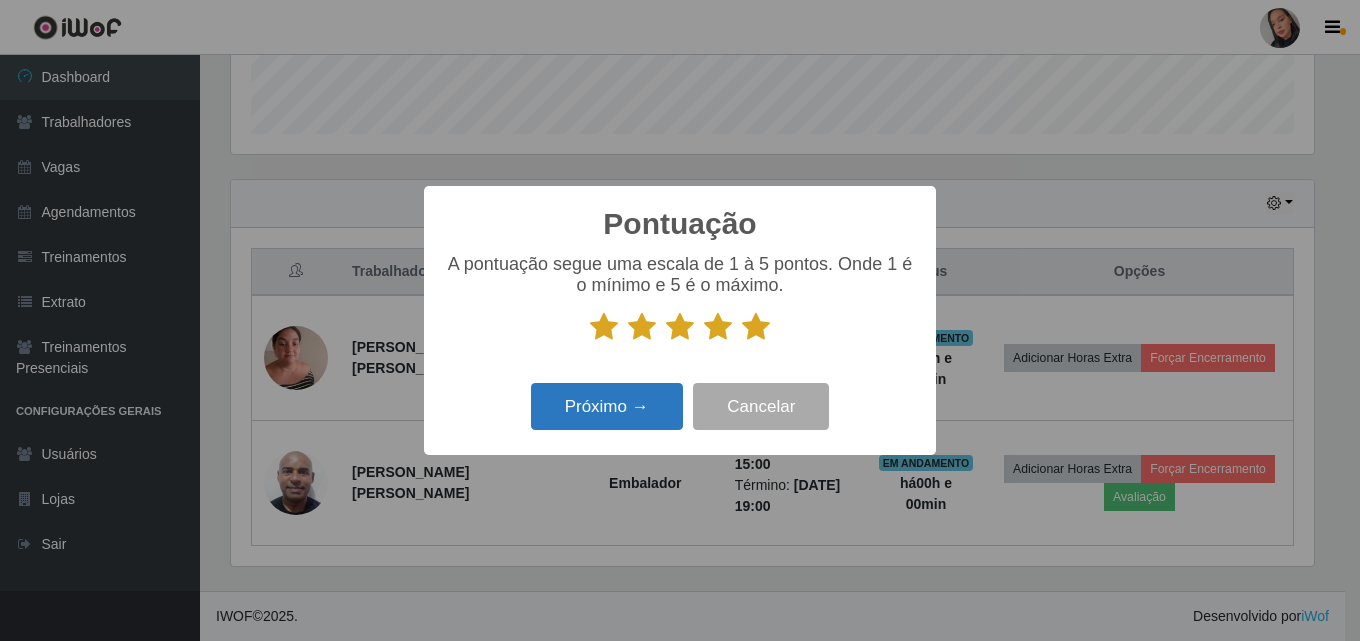 scroll, scrollTop: 999585, scrollLeft: 998917, axis: both 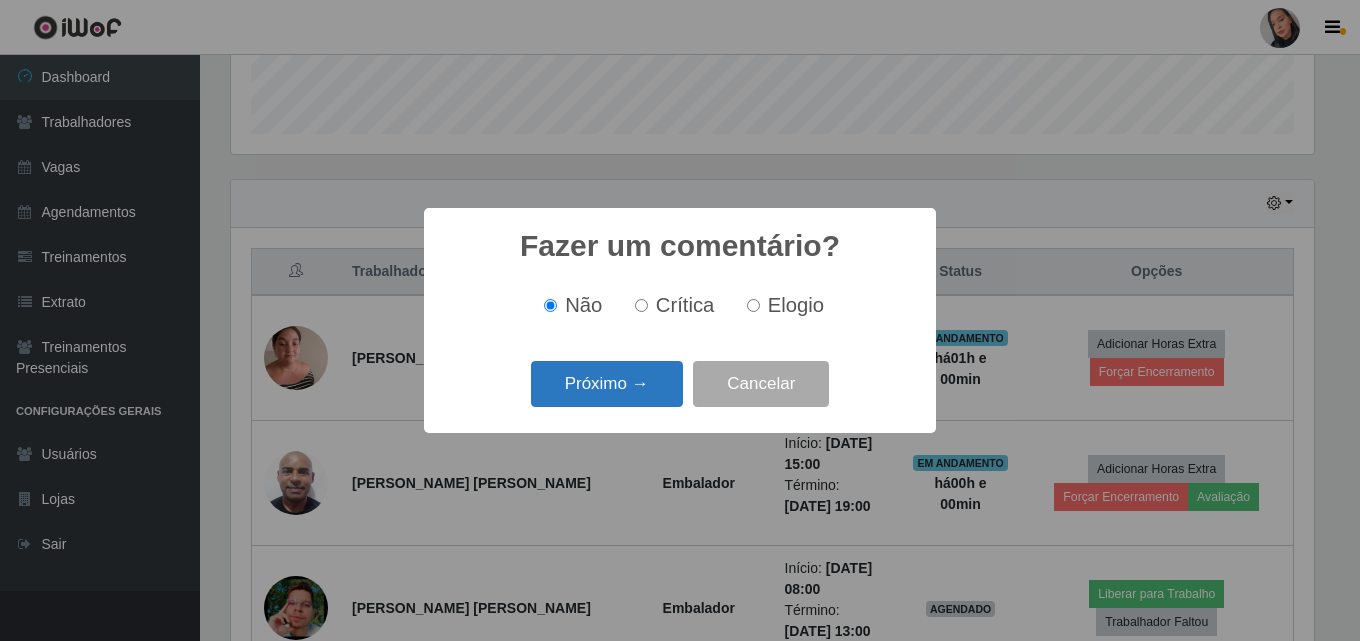 click on "Próximo →" at bounding box center [607, 384] 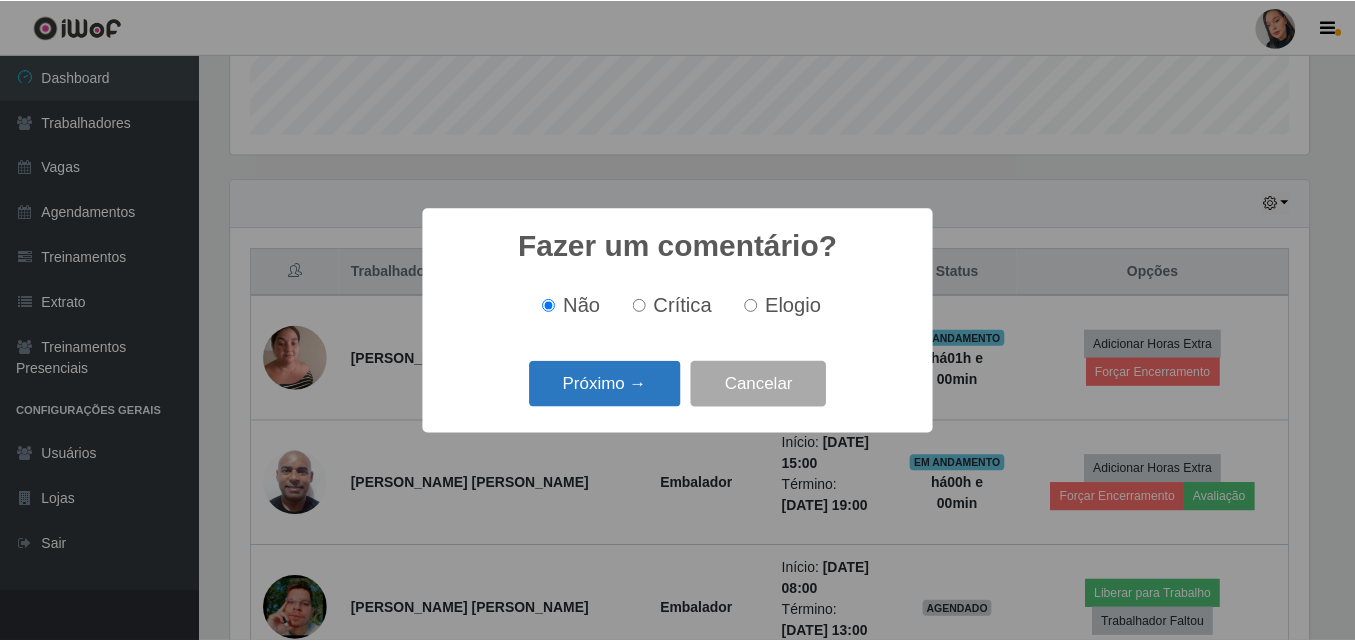 scroll, scrollTop: 999585, scrollLeft: 998917, axis: both 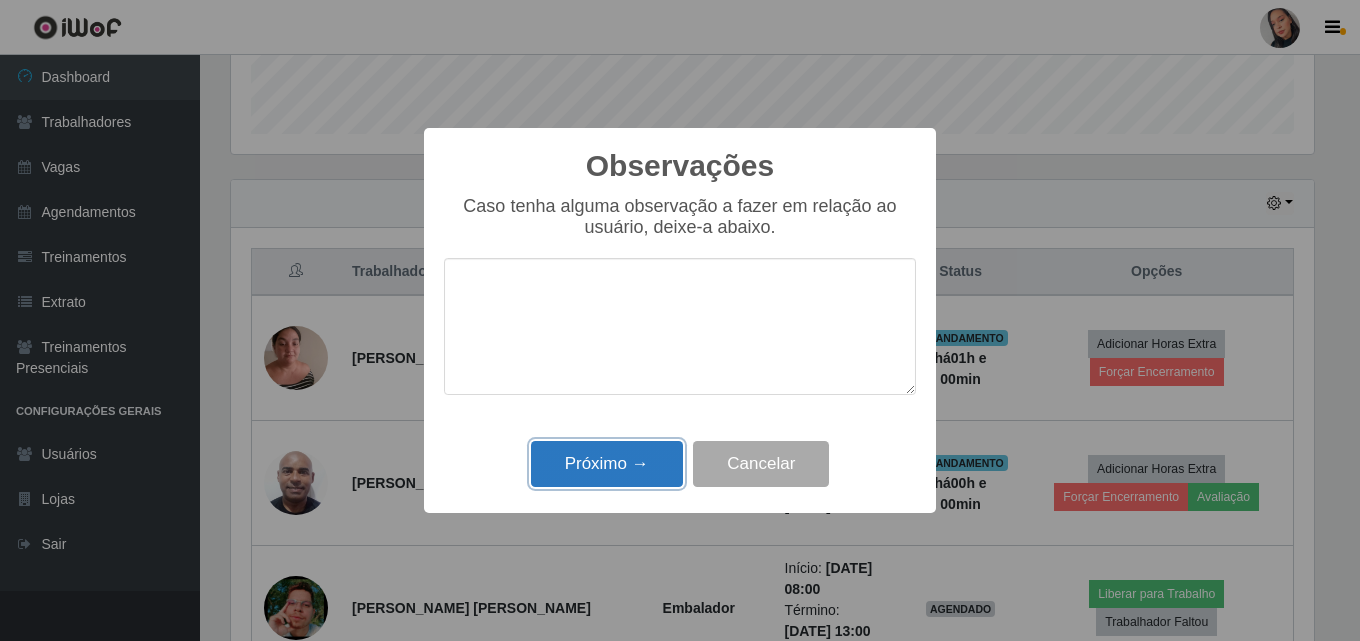 click on "Próximo →" at bounding box center (607, 464) 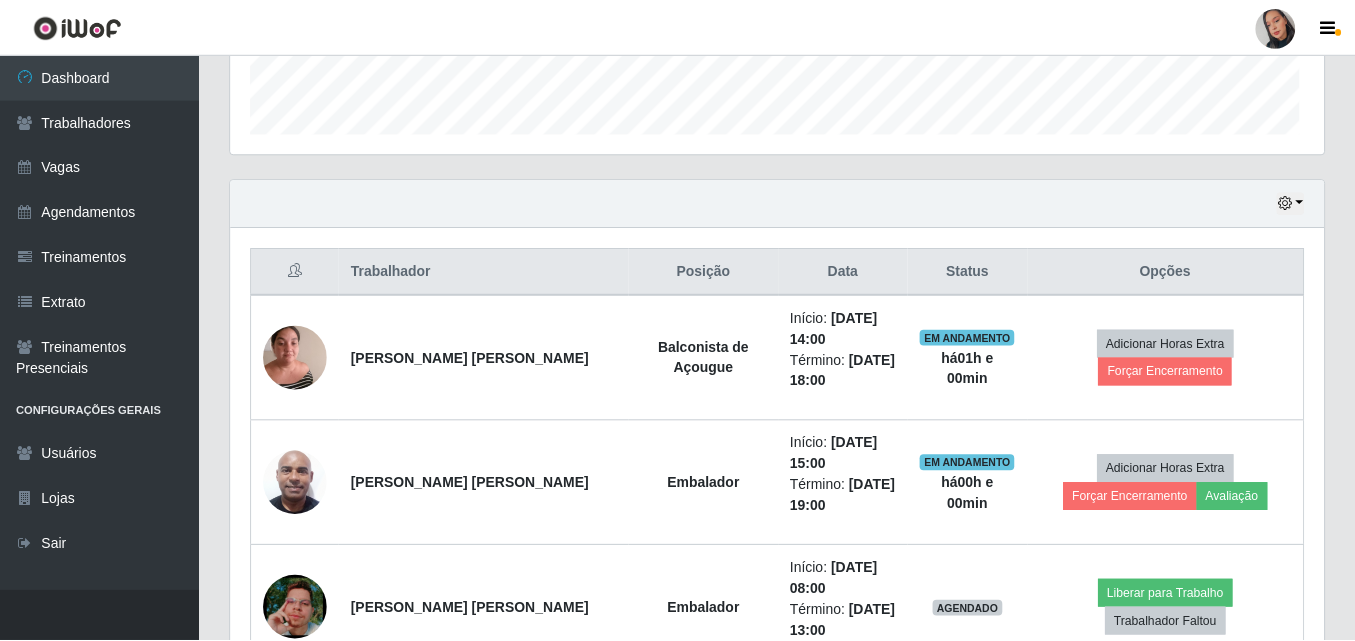 scroll, scrollTop: 999585, scrollLeft: 998907, axis: both 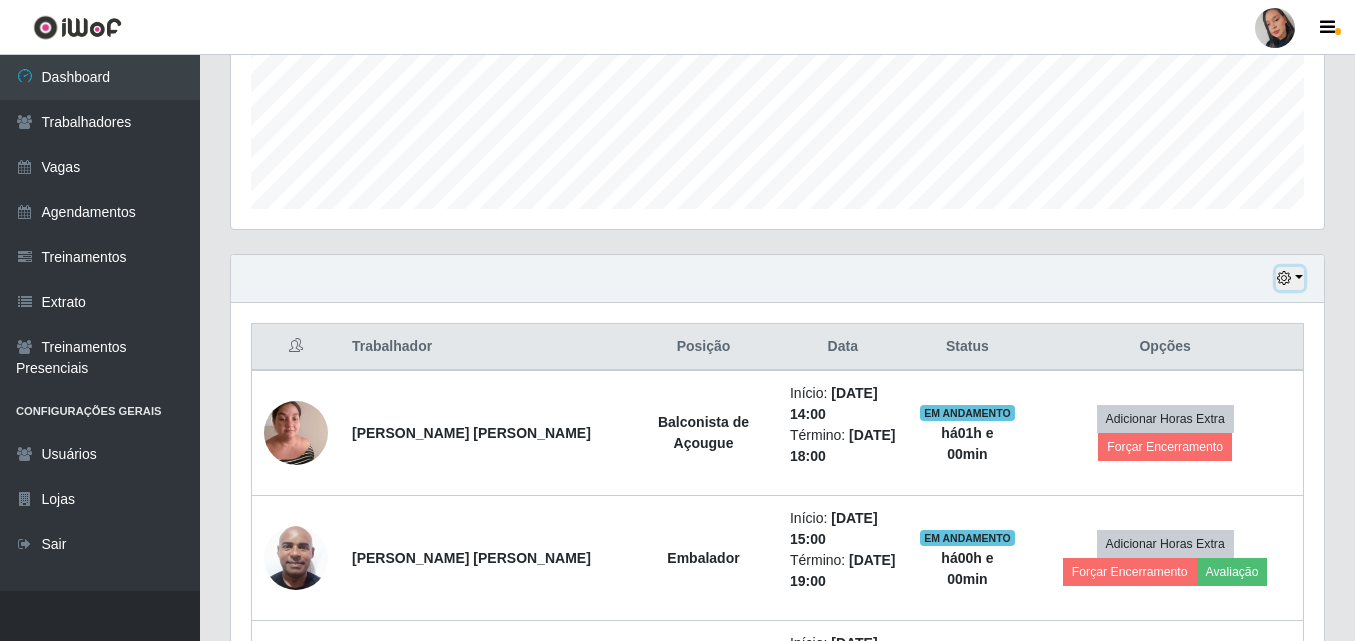 click at bounding box center [1290, 278] 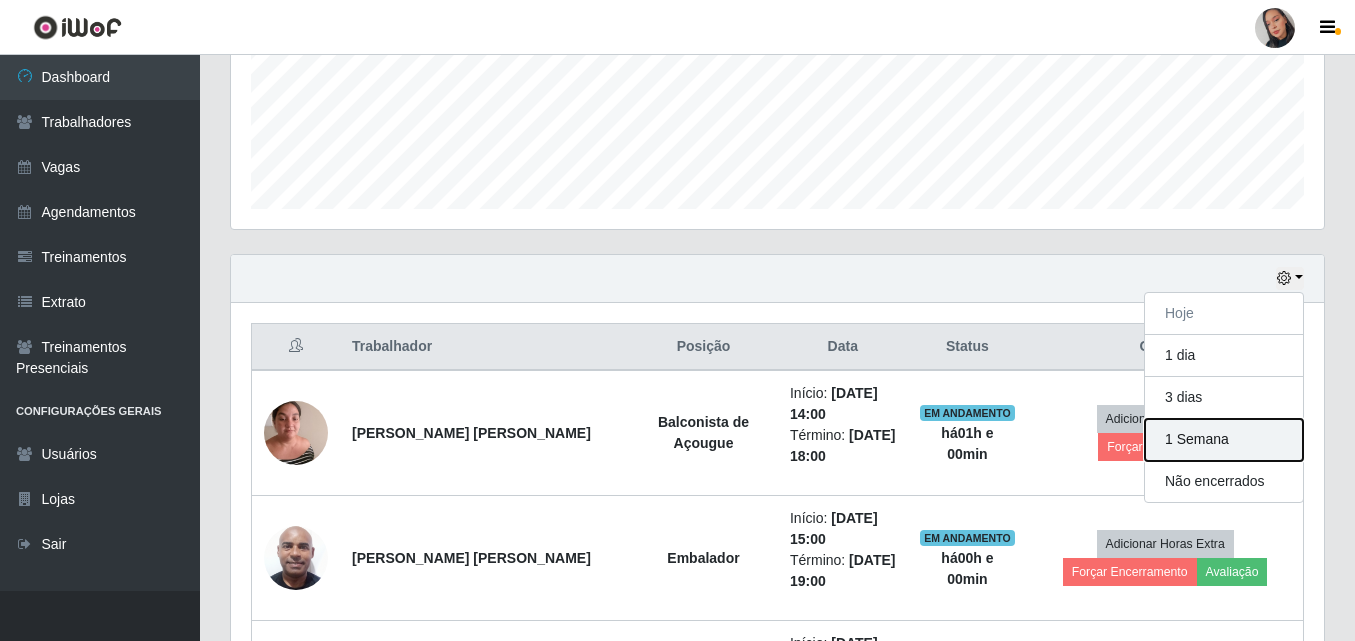 click on "1 Semana" at bounding box center [1224, 440] 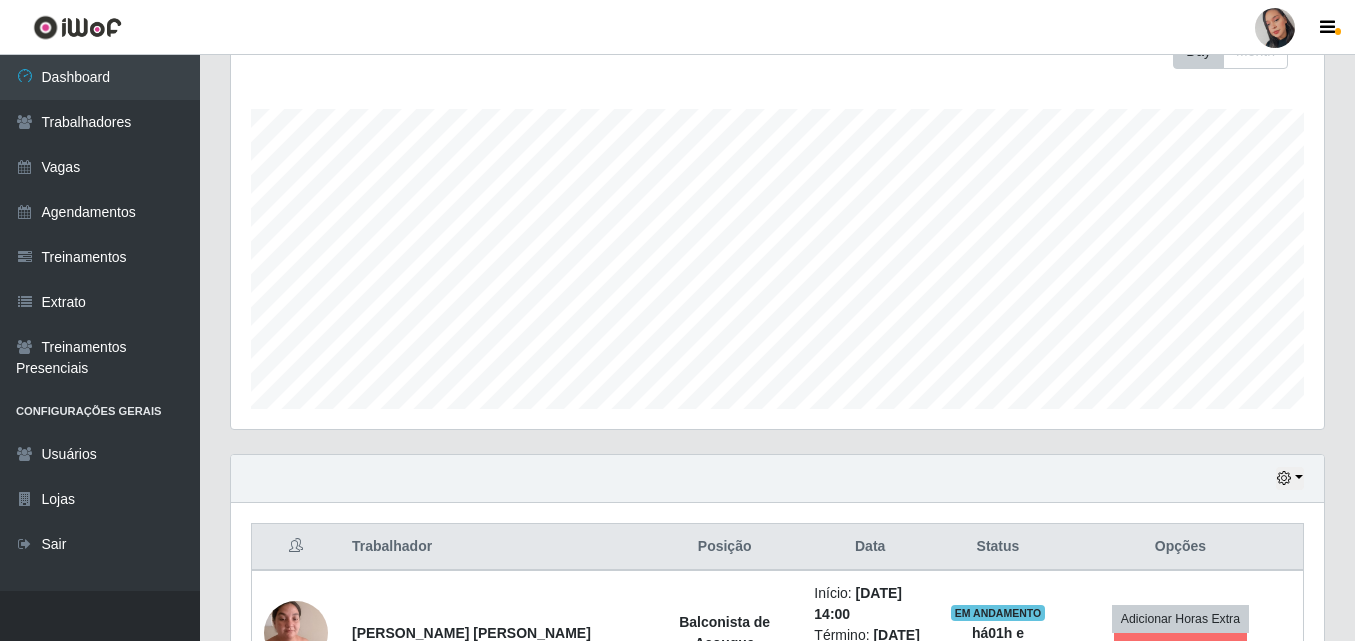 scroll, scrollTop: 206, scrollLeft: 0, axis: vertical 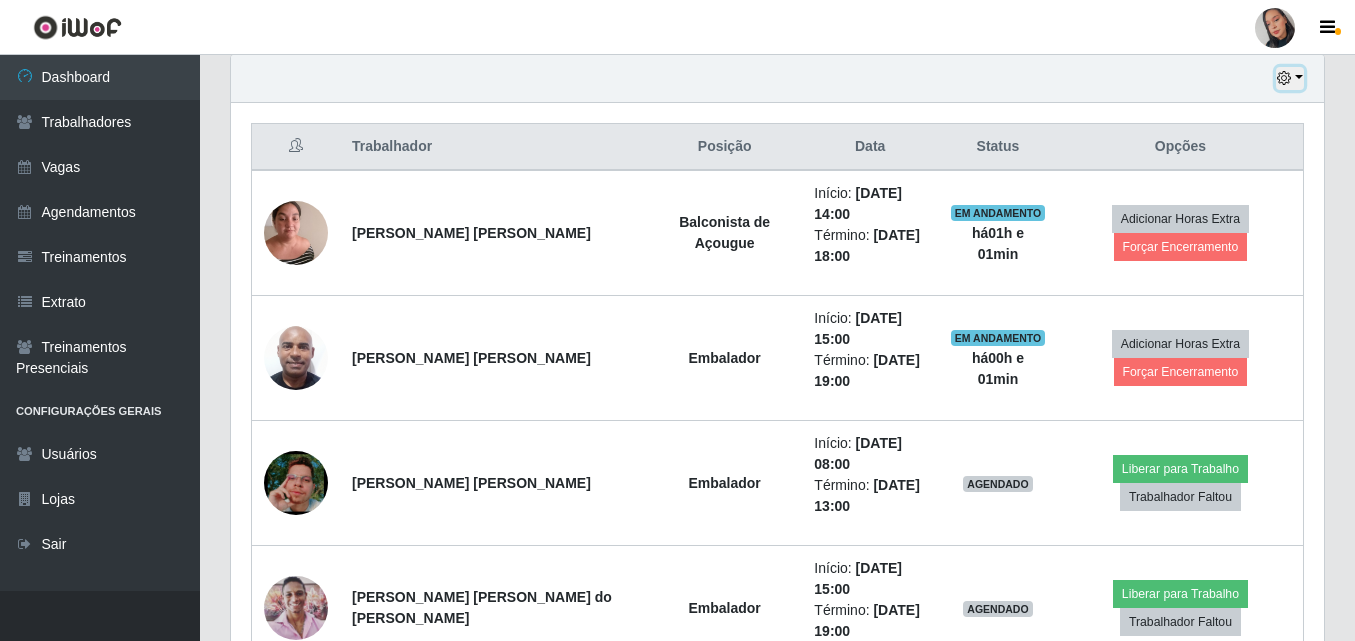 click at bounding box center [1290, 78] 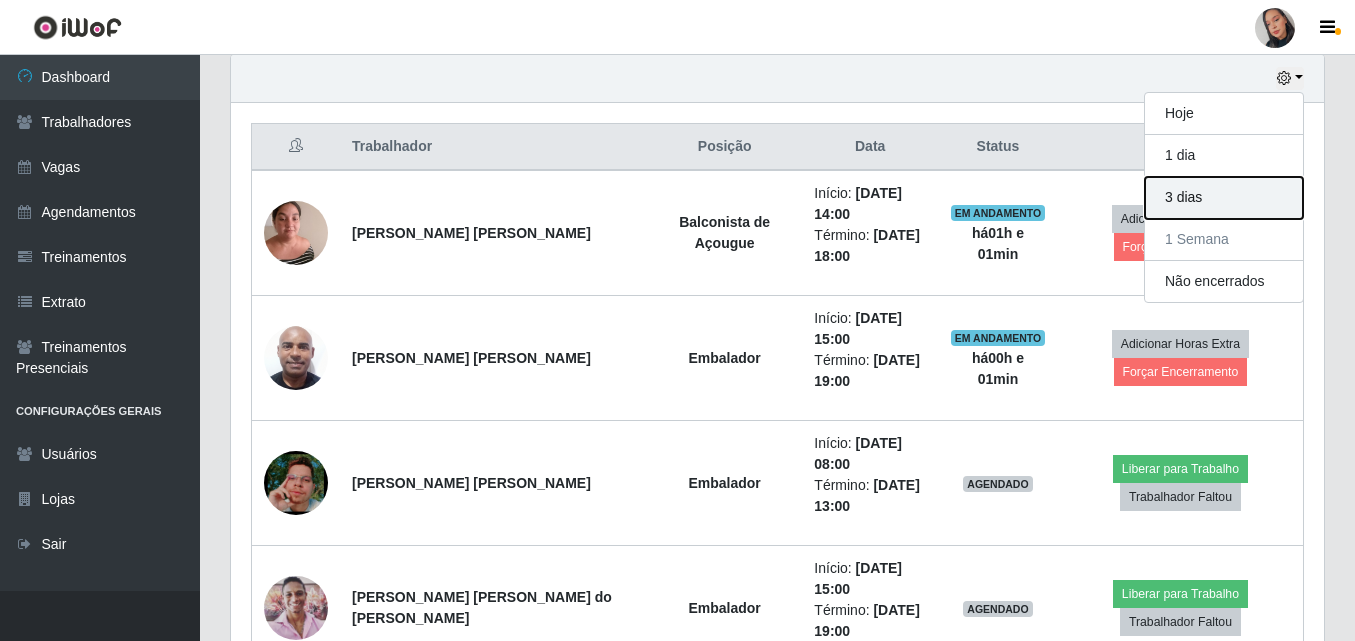 click on "3 dias" at bounding box center [1224, 198] 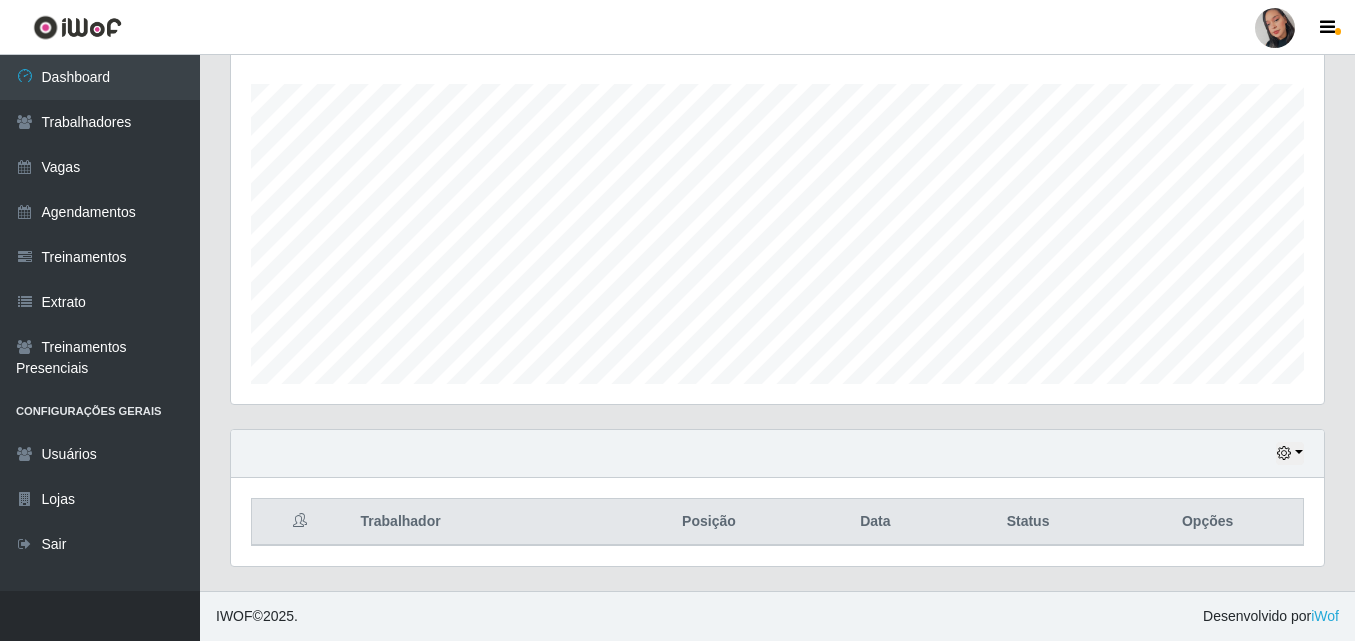 scroll, scrollTop: 331, scrollLeft: 0, axis: vertical 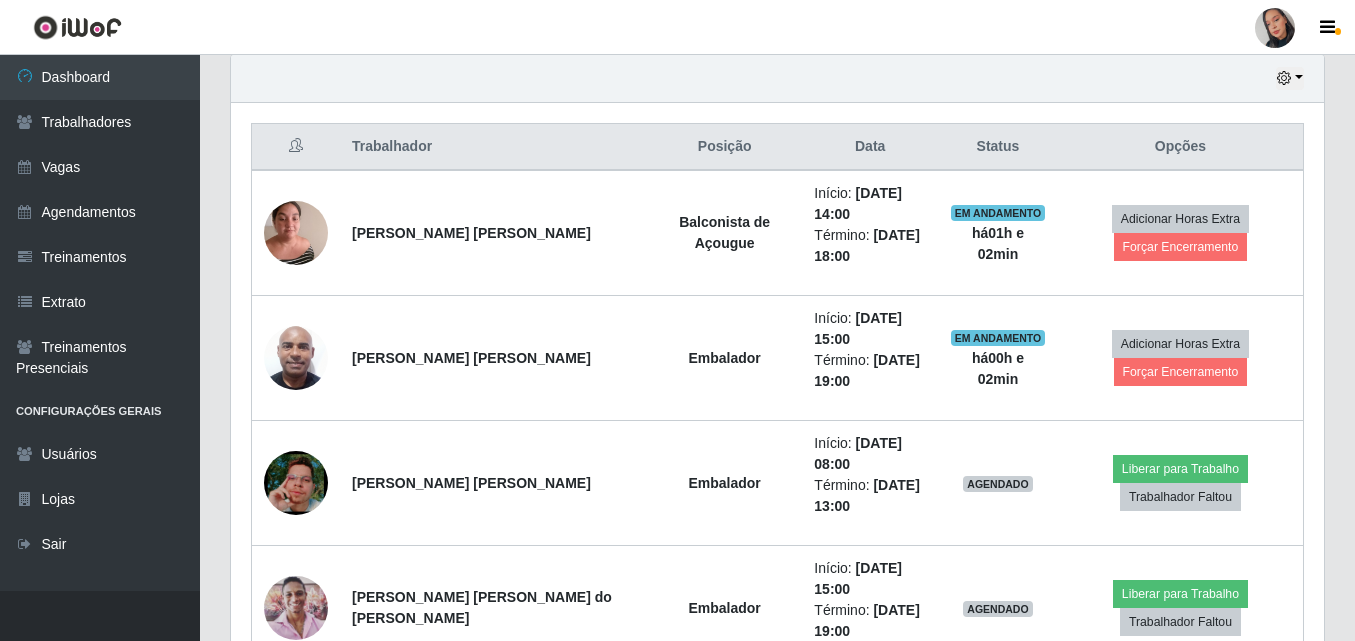 click on "Liberar para Trabalho Trabalhador Faltou" at bounding box center [1181, 483] 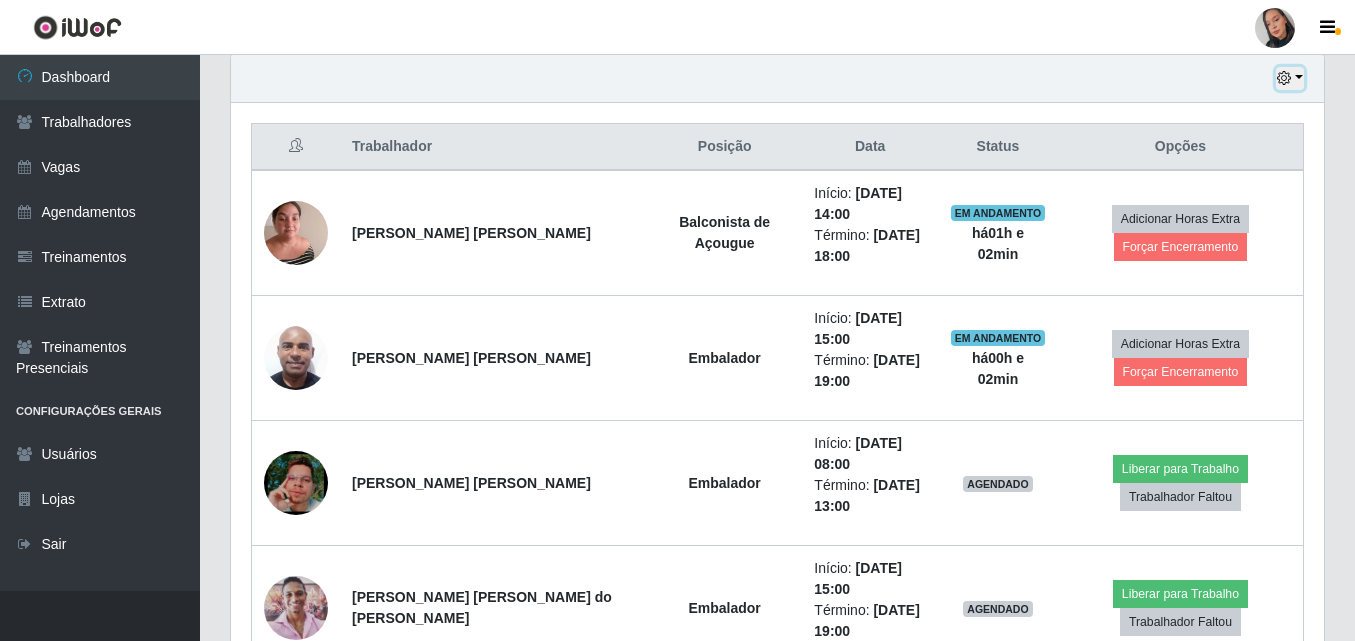 click at bounding box center (1284, 78) 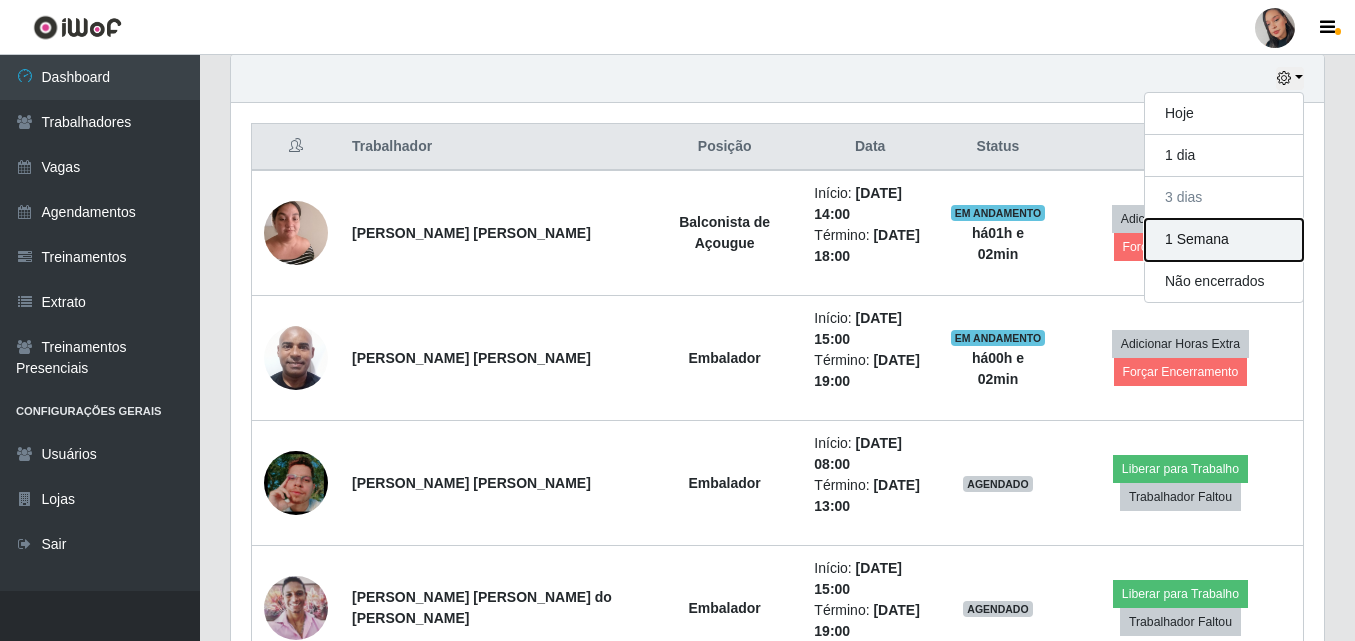click on "1 Semana" at bounding box center [1224, 240] 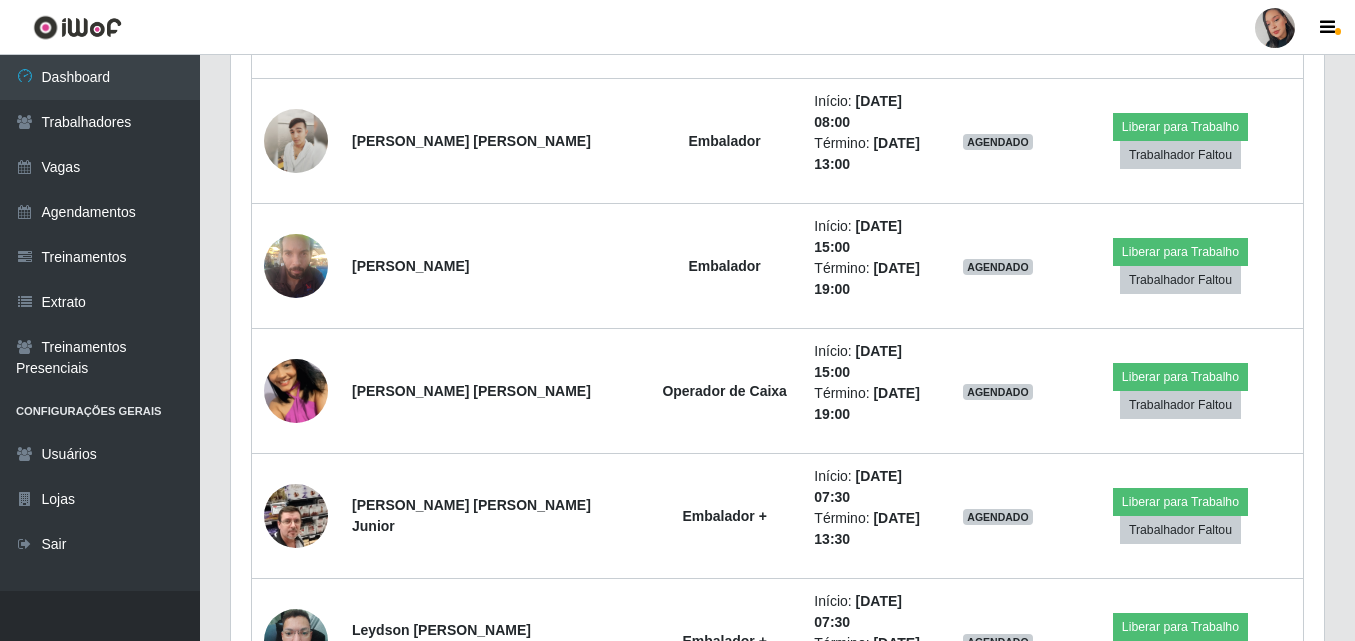 scroll, scrollTop: 2219, scrollLeft: 0, axis: vertical 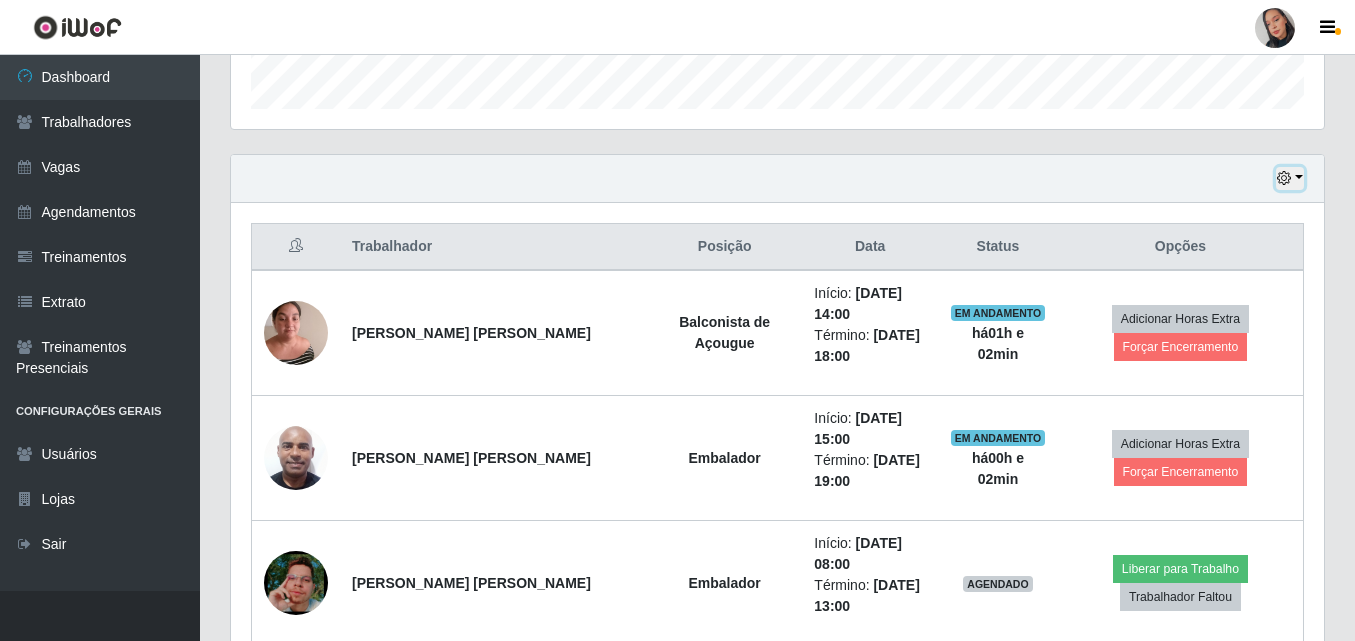 click at bounding box center (1284, 178) 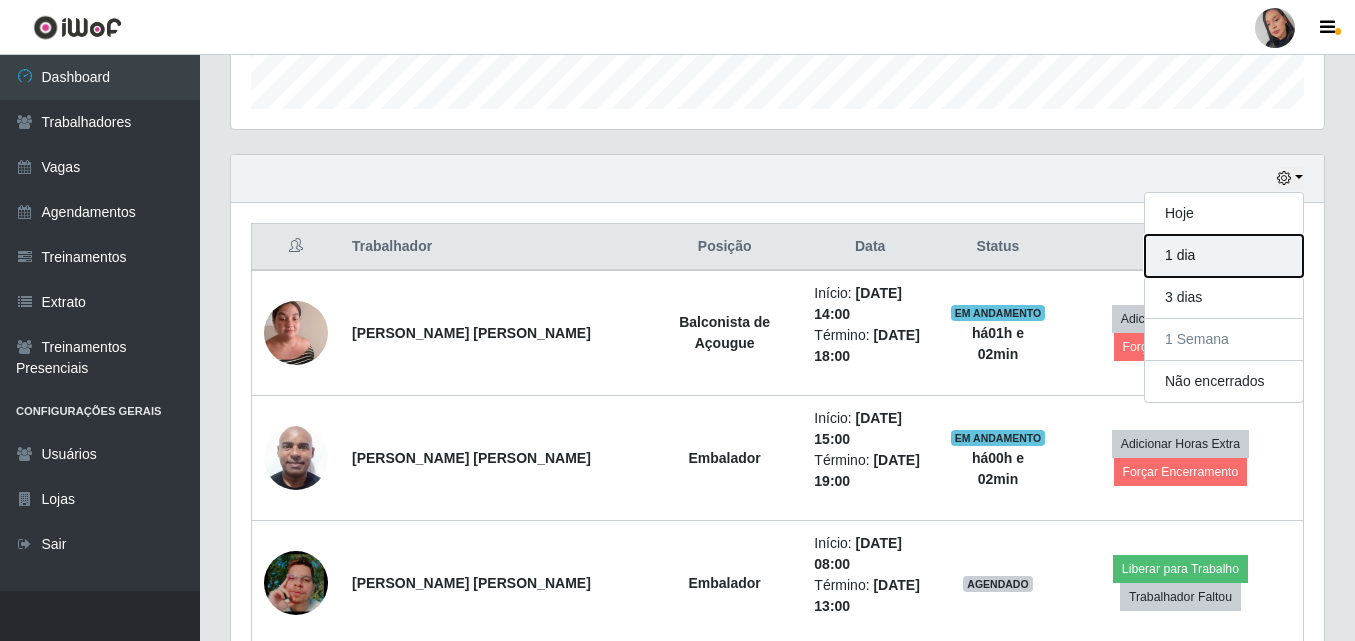 click on "1 dia" at bounding box center (1224, 256) 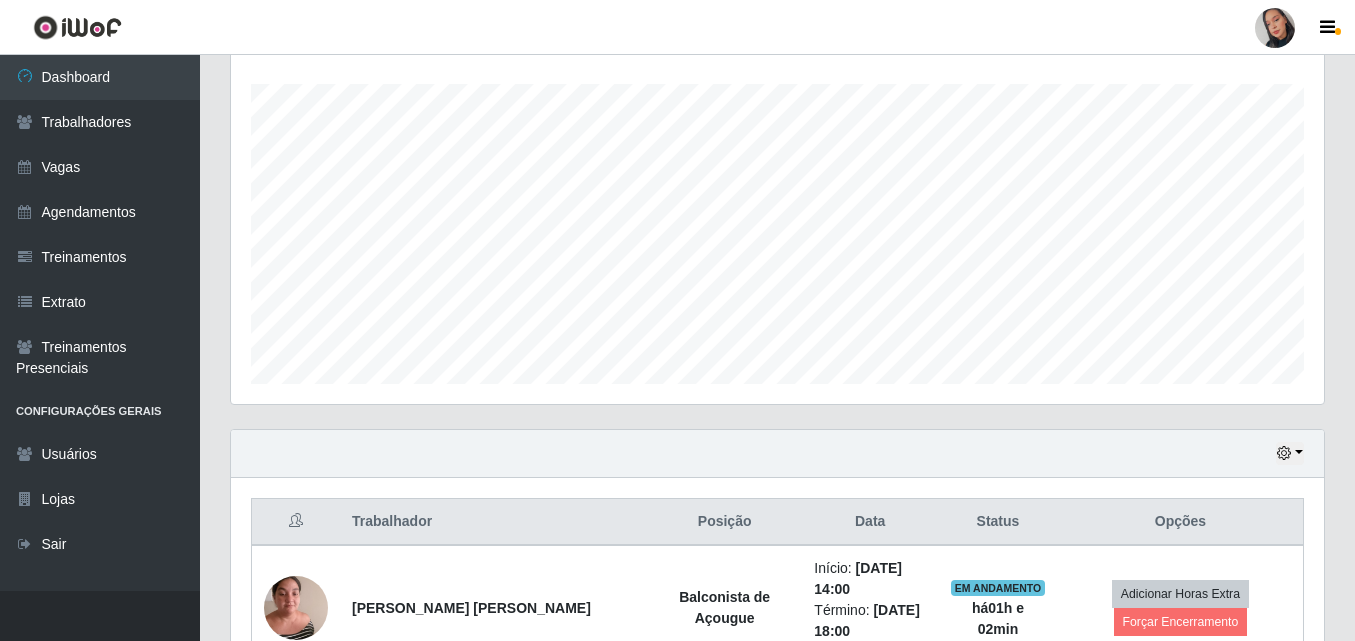 scroll, scrollTop: 606, scrollLeft: 0, axis: vertical 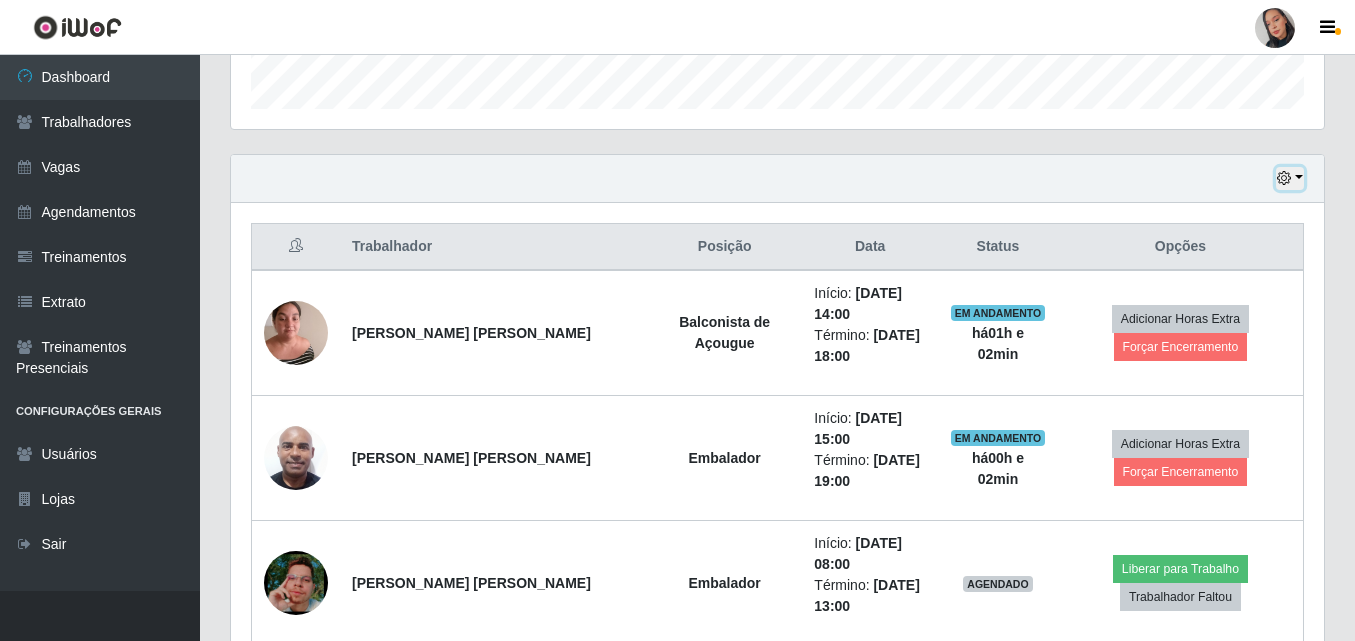 click at bounding box center (1290, 178) 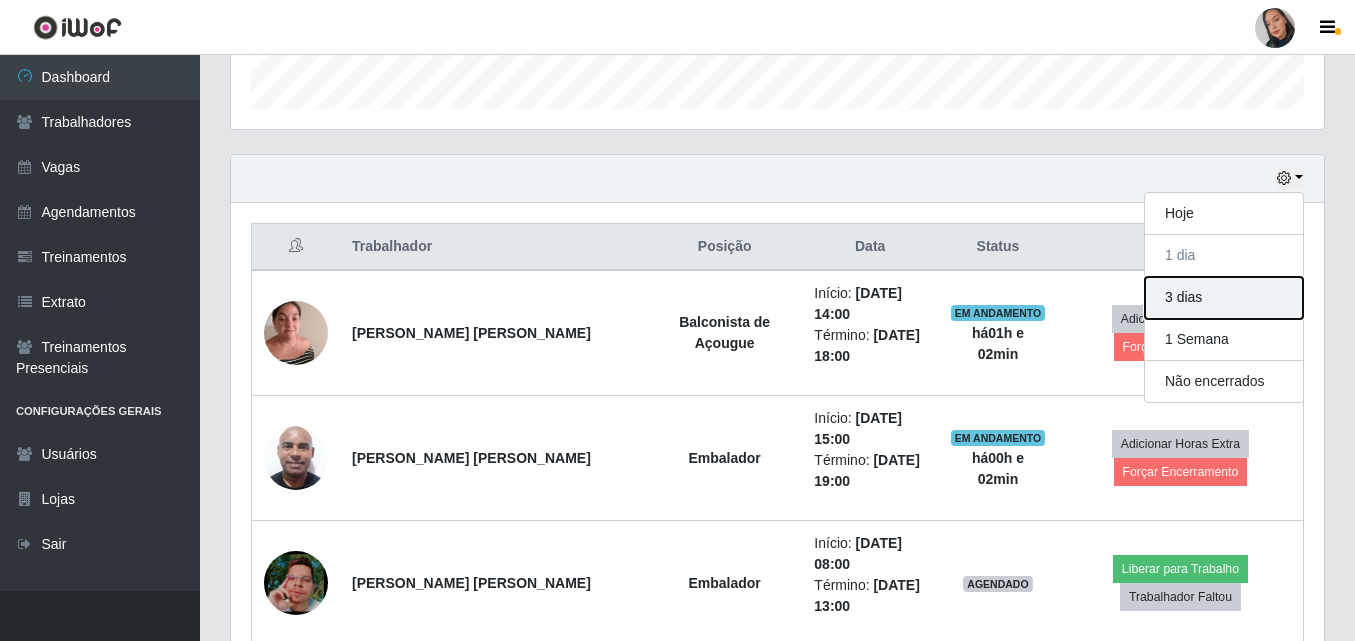 click on "3 dias" at bounding box center [1224, 298] 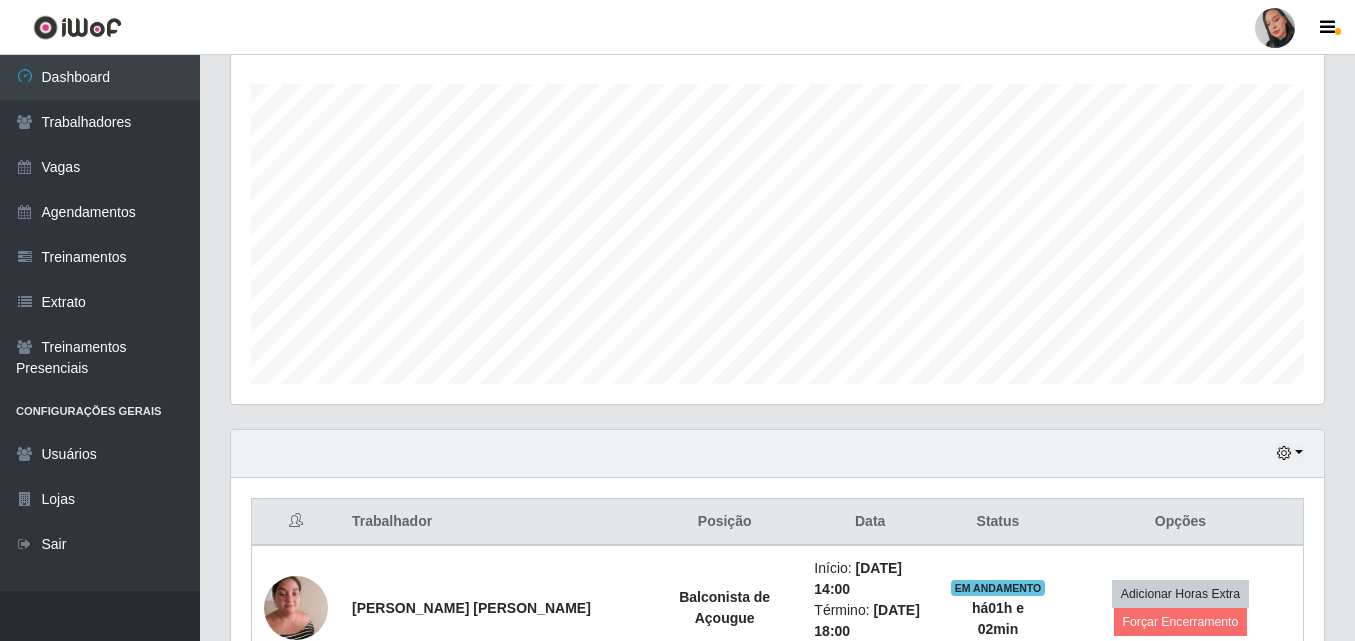 scroll, scrollTop: 606, scrollLeft: 0, axis: vertical 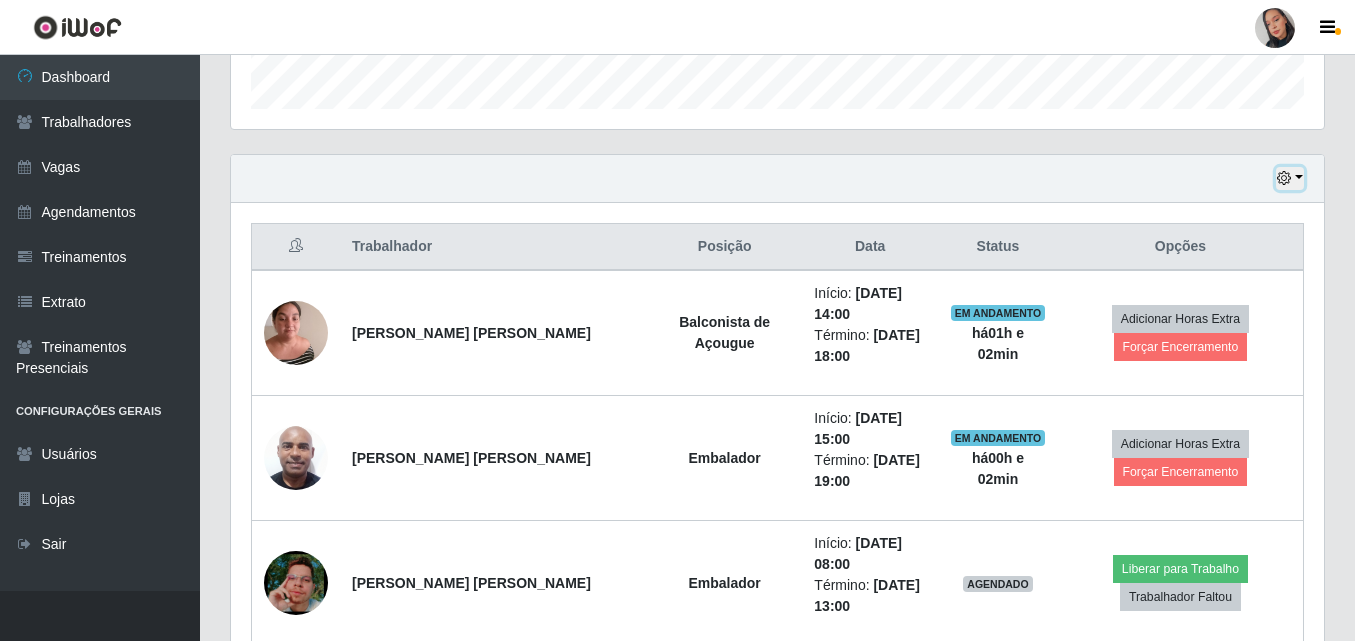 click at bounding box center [1290, 178] 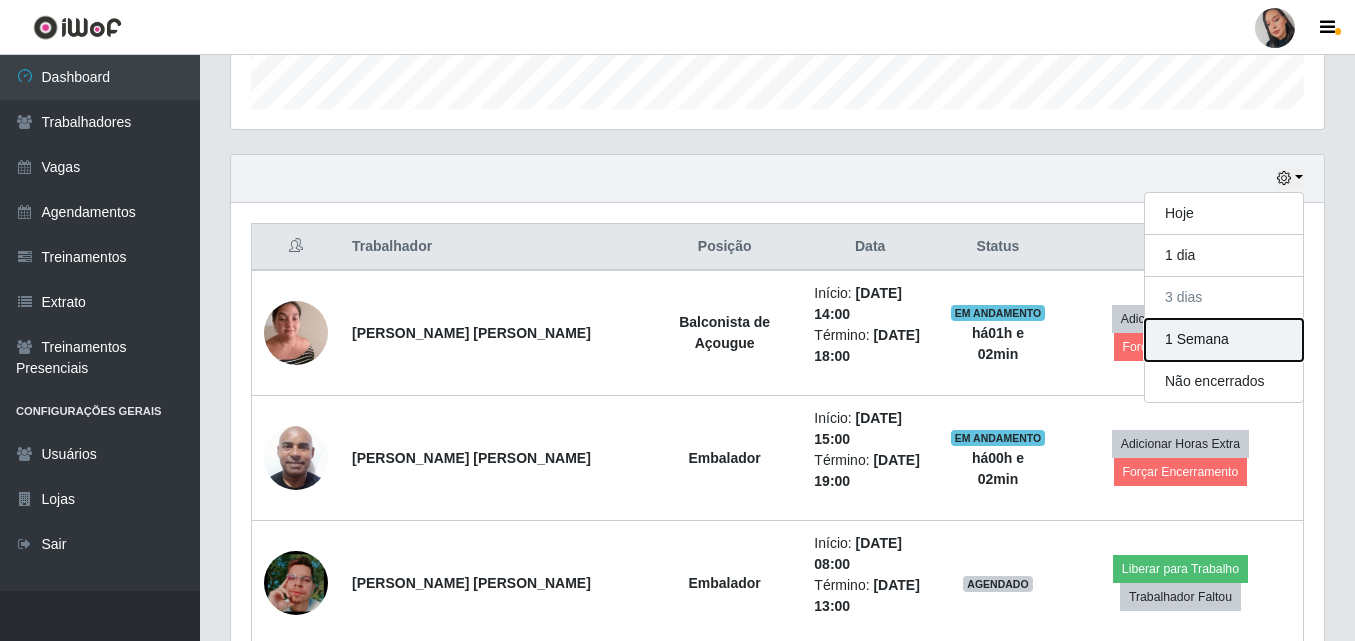 click on "1 Semana" at bounding box center [1224, 340] 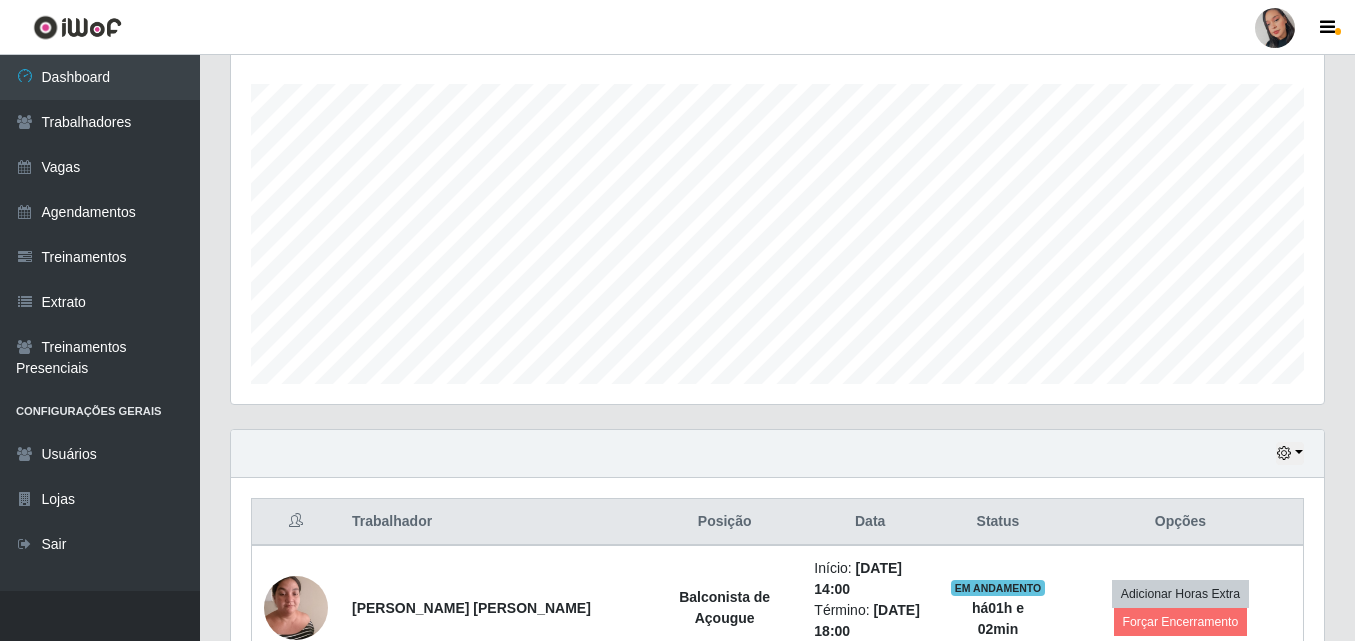 scroll, scrollTop: 606, scrollLeft: 0, axis: vertical 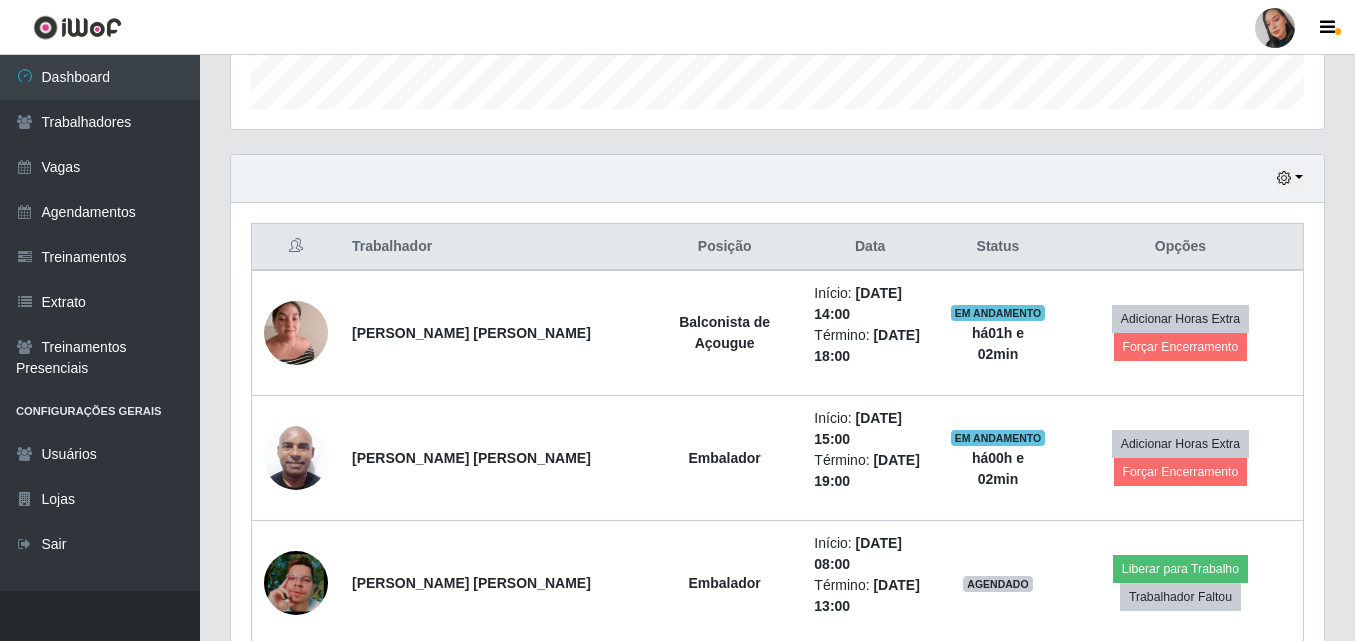 drag, startPoint x: 1351, startPoint y: 146, endPoint x: 1353, endPoint y: 233, distance: 87.02299 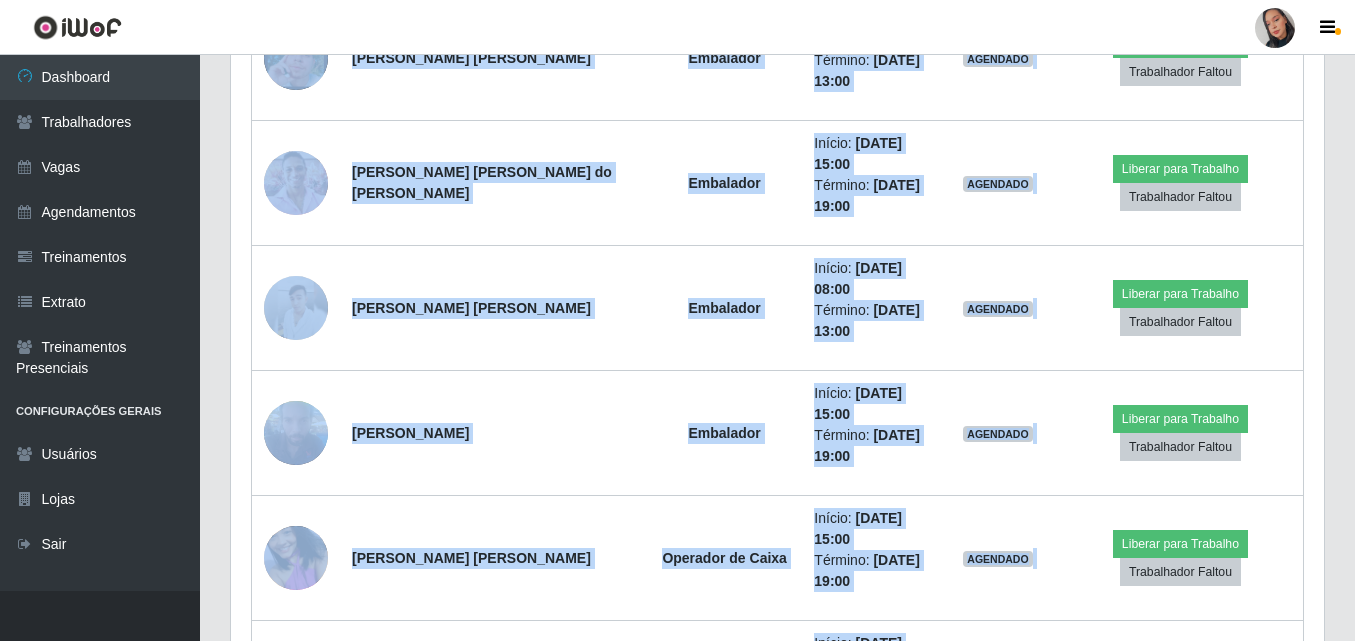 scroll, scrollTop: 2106, scrollLeft: 0, axis: vertical 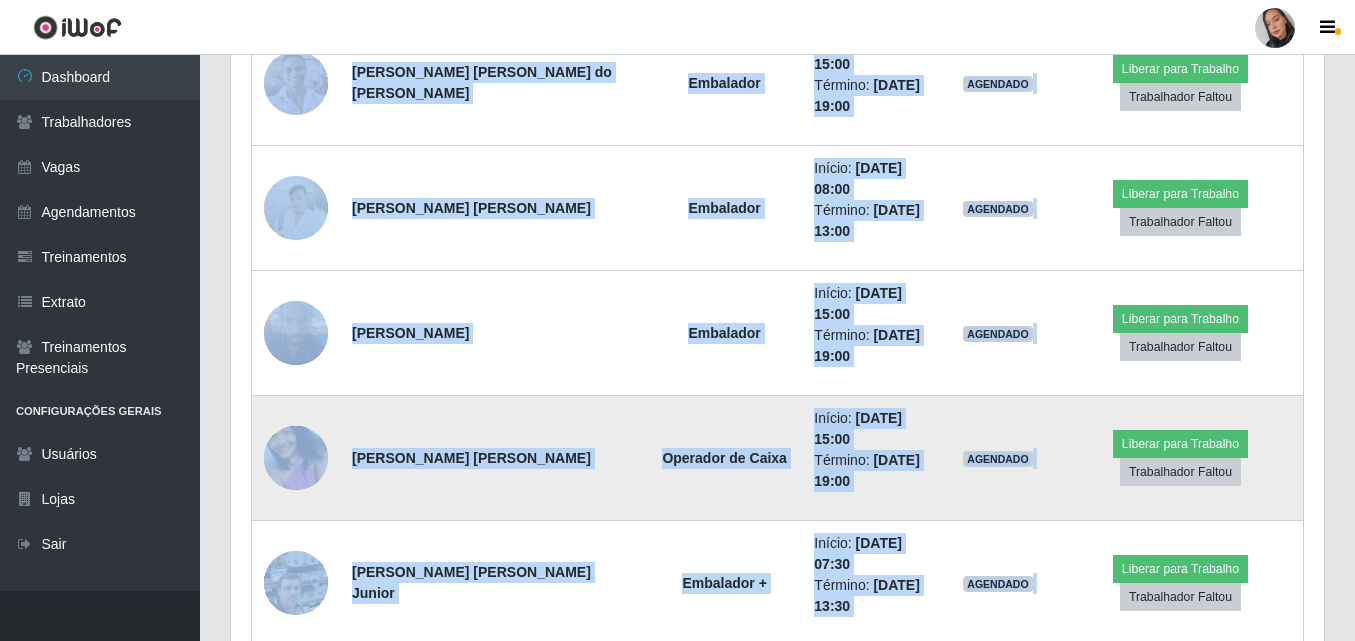 click at bounding box center (296, 458) 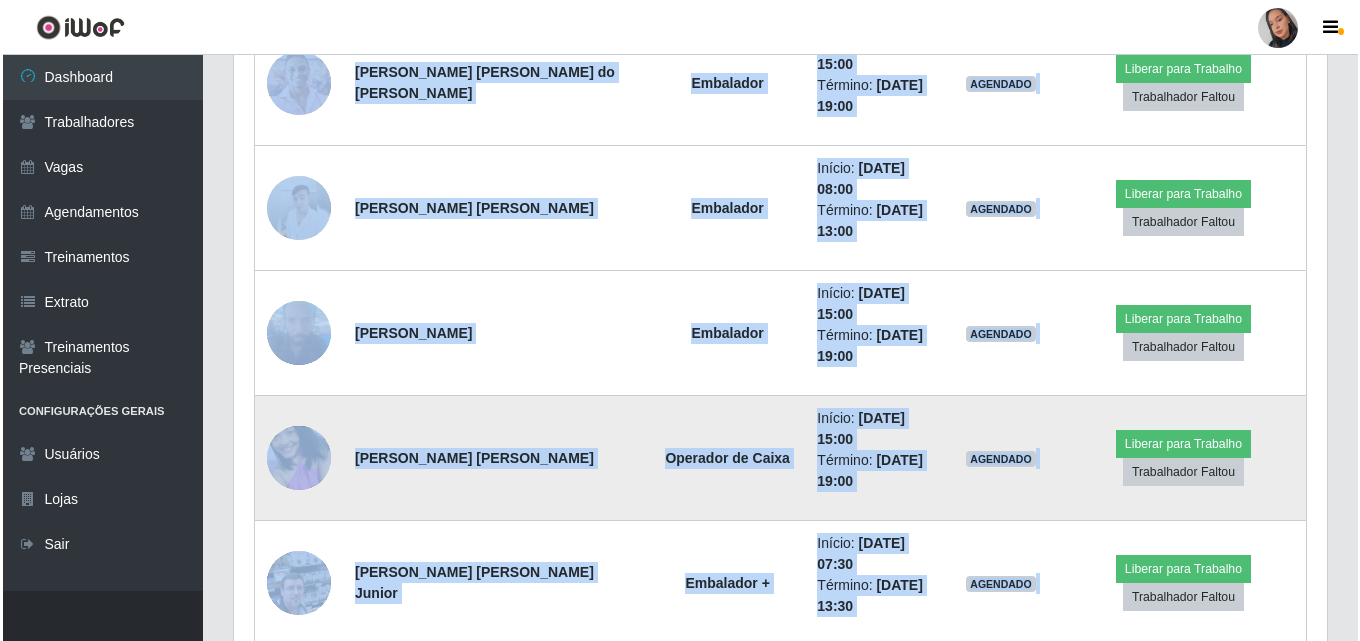 scroll, scrollTop: 415, scrollLeft: 1083, axis: both 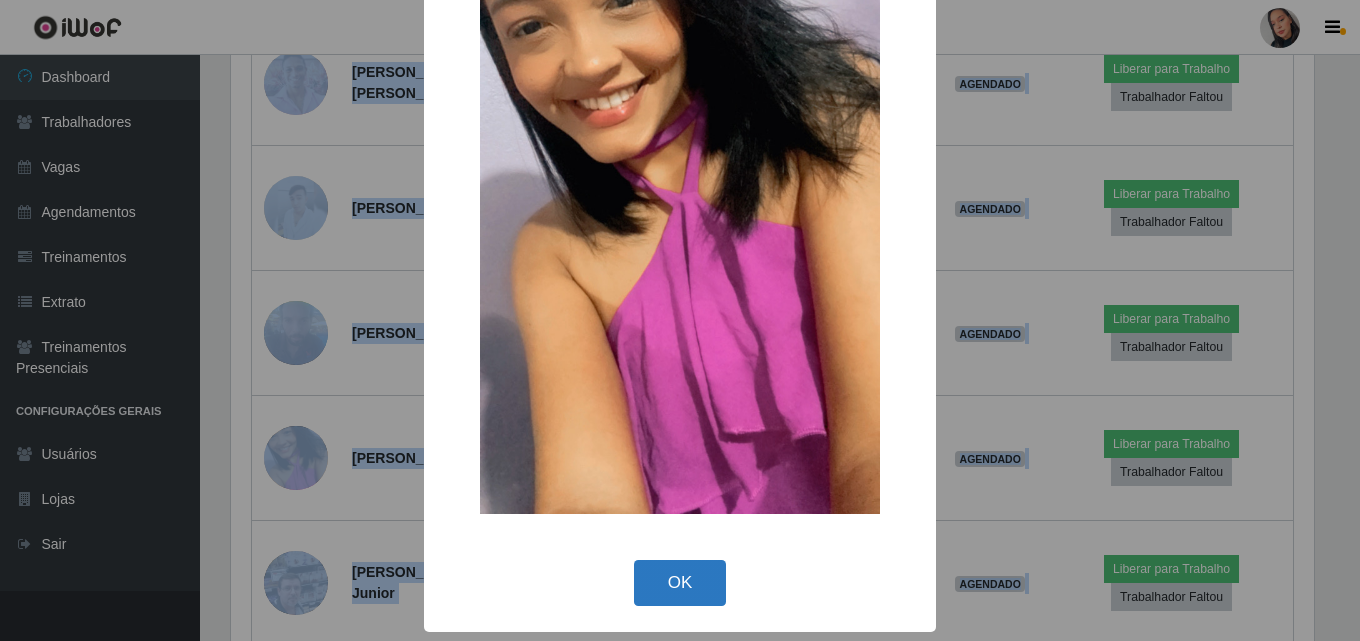 click on "OK" at bounding box center (680, 583) 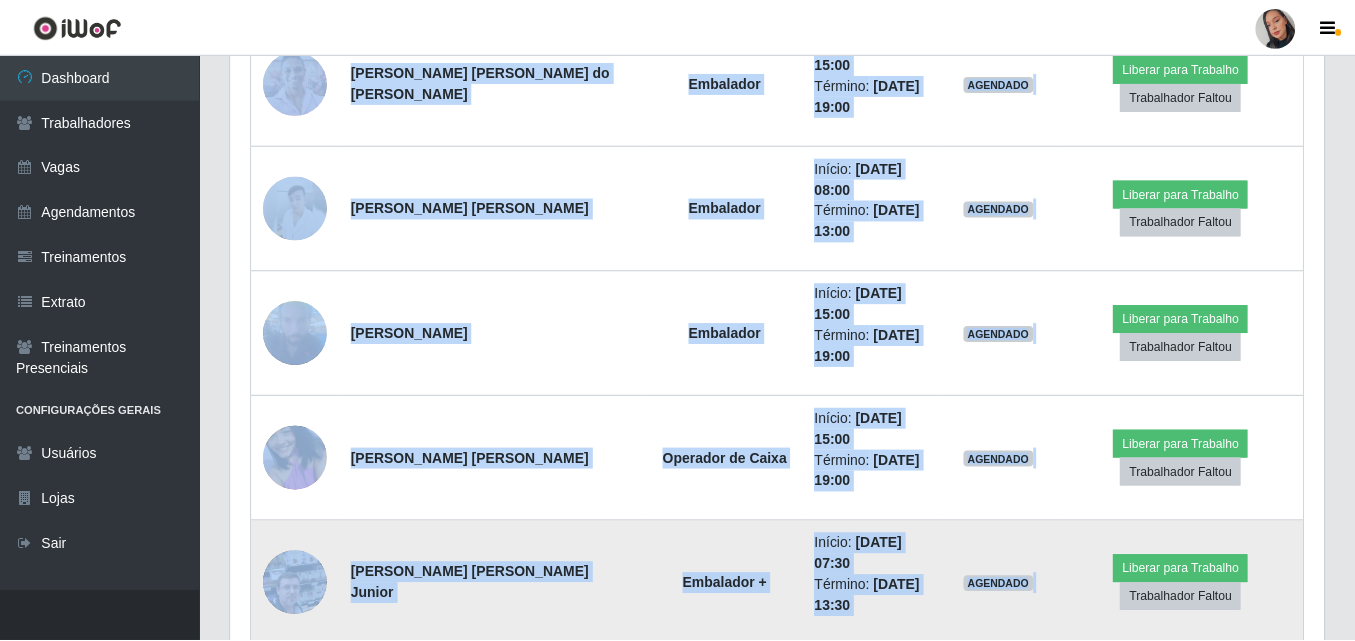 scroll, scrollTop: 999585, scrollLeft: 998907, axis: both 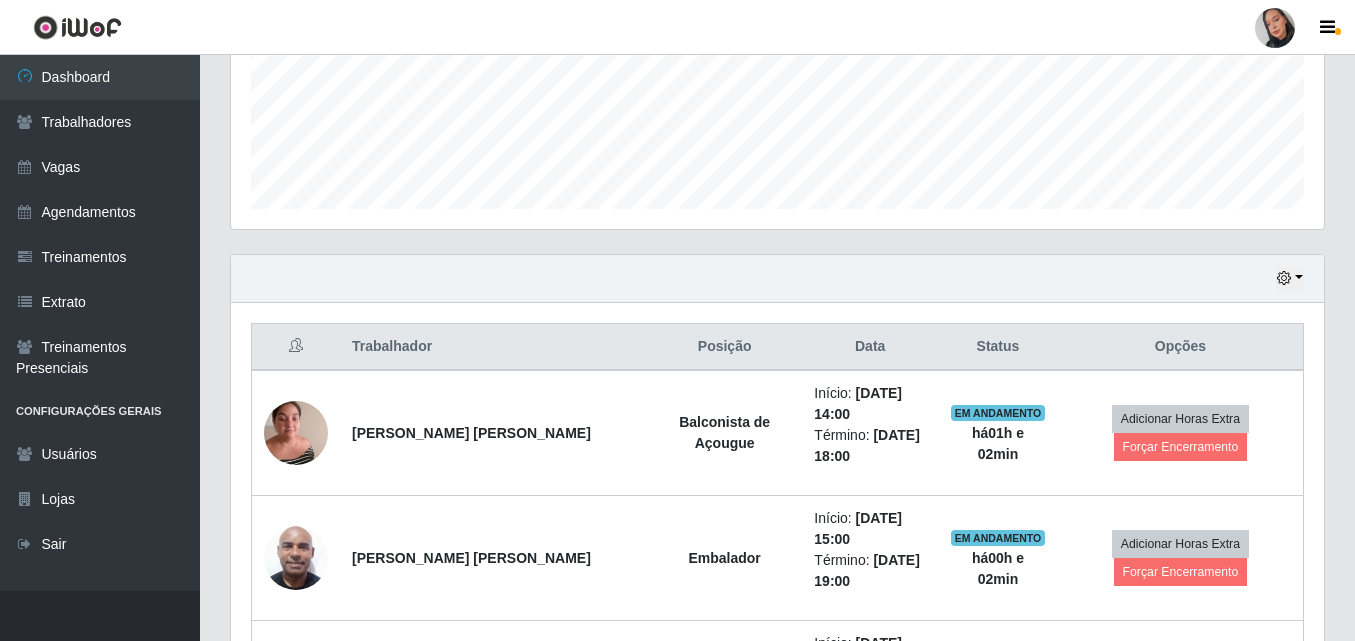 click on "Hoje 1 dia 3 dias 1 Semana Não encerrados" at bounding box center [777, 279] 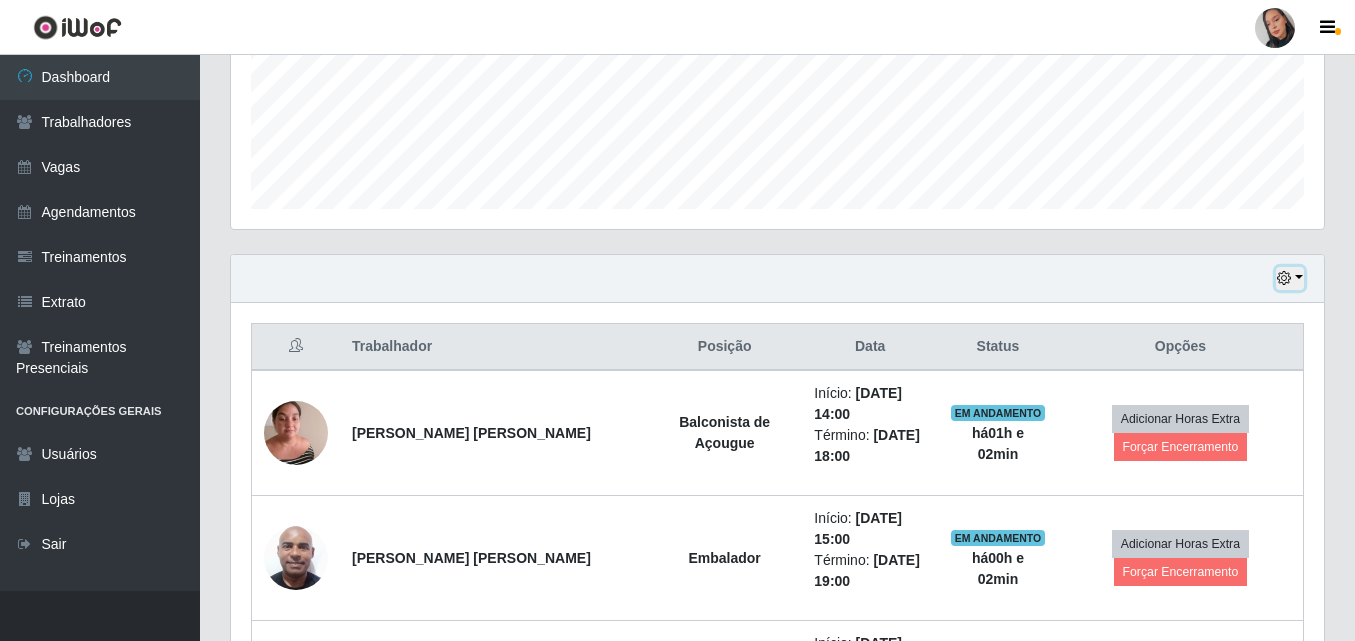 click at bounding box center (1290, 278) 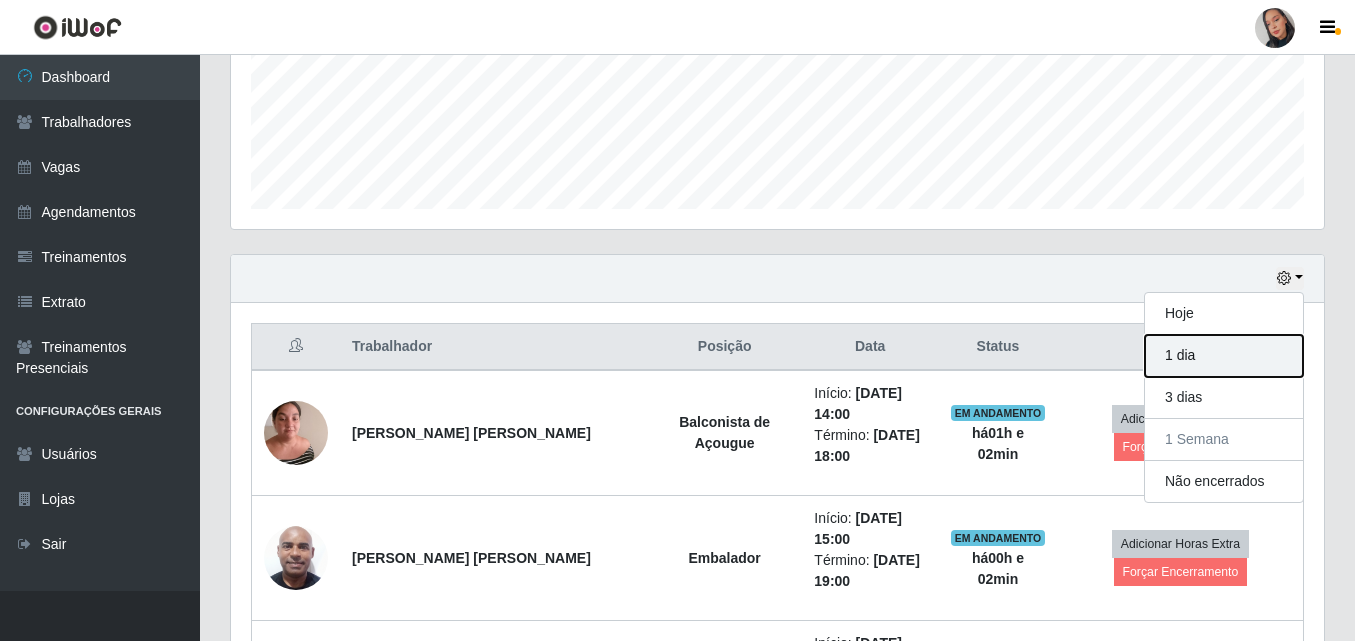 click on "1 dia" at bounding box center (1224, 356) 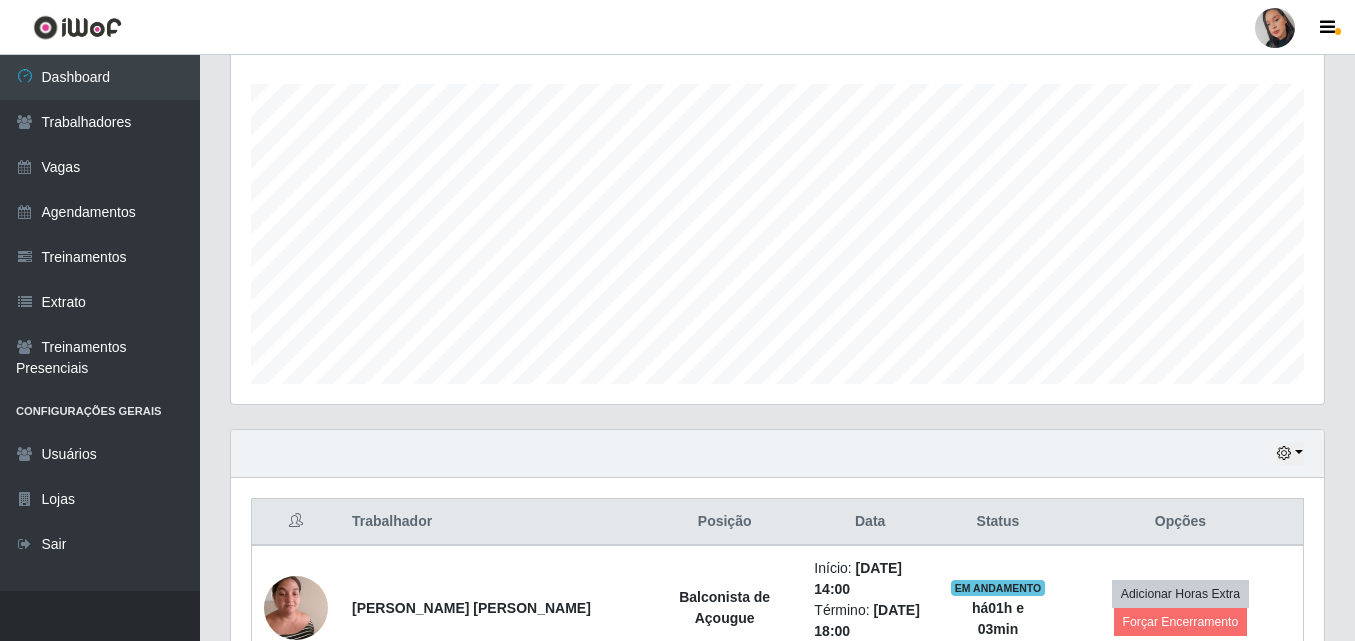 scroll, scrollTop: 506, scrollLeft: 0, axis: vertical 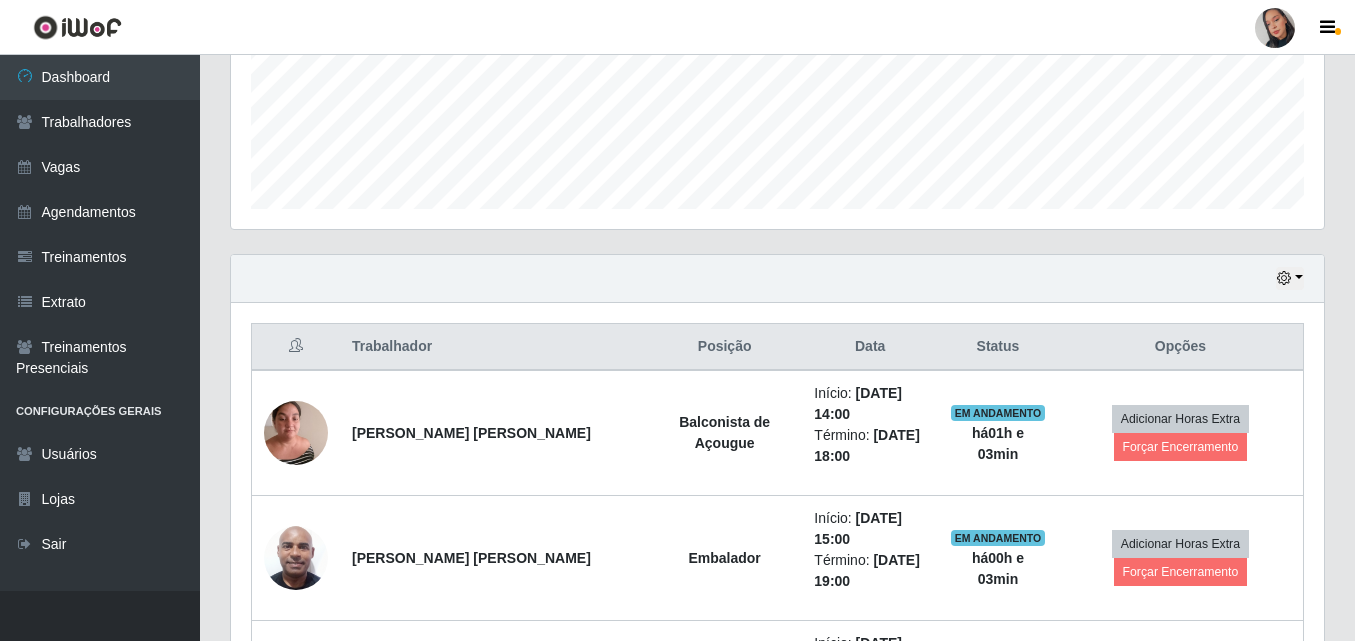 click on "Hoje 1 dia 3 dias 1 Semana Não encerrados" at bounding box center (777, 279) 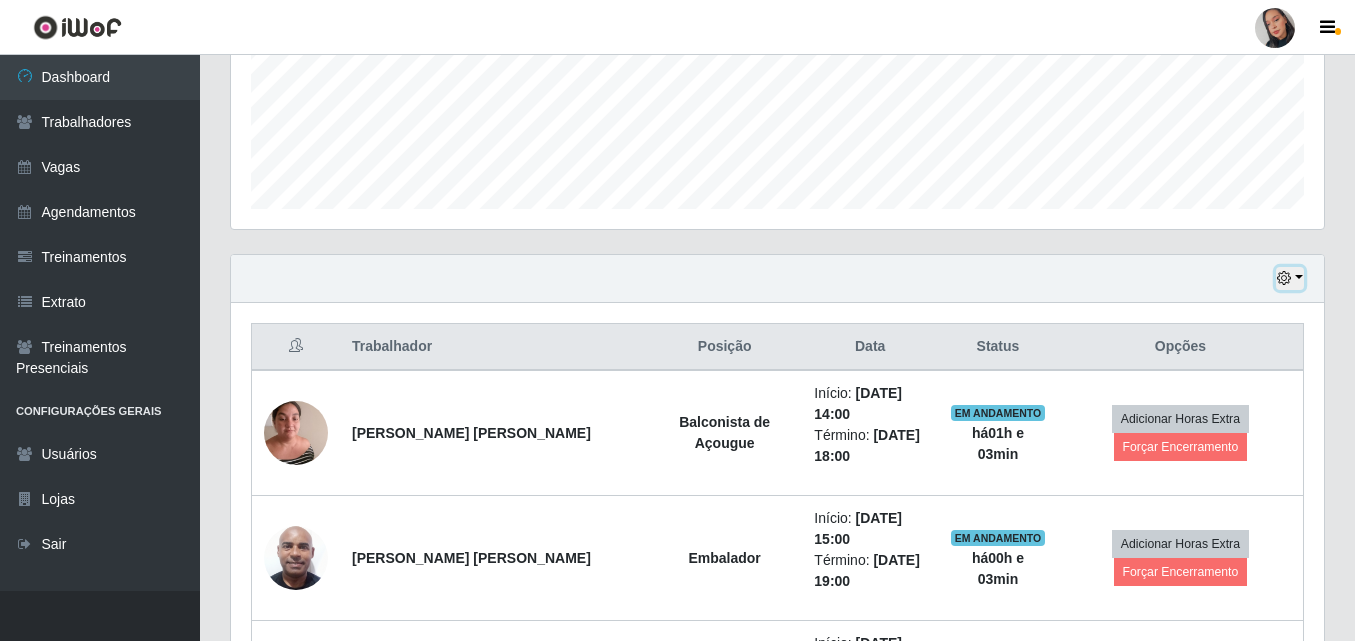click at bounding box center [1290, 278] 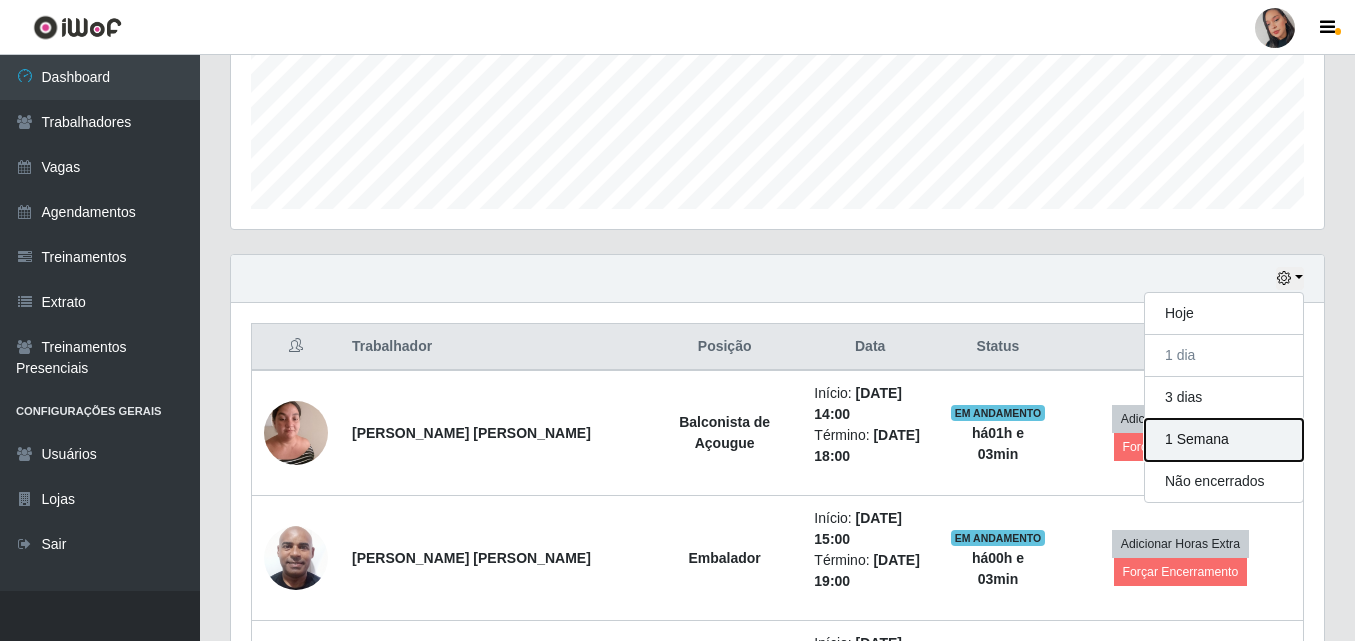 click on "1 Semana" at bounding box center (1224, 440) 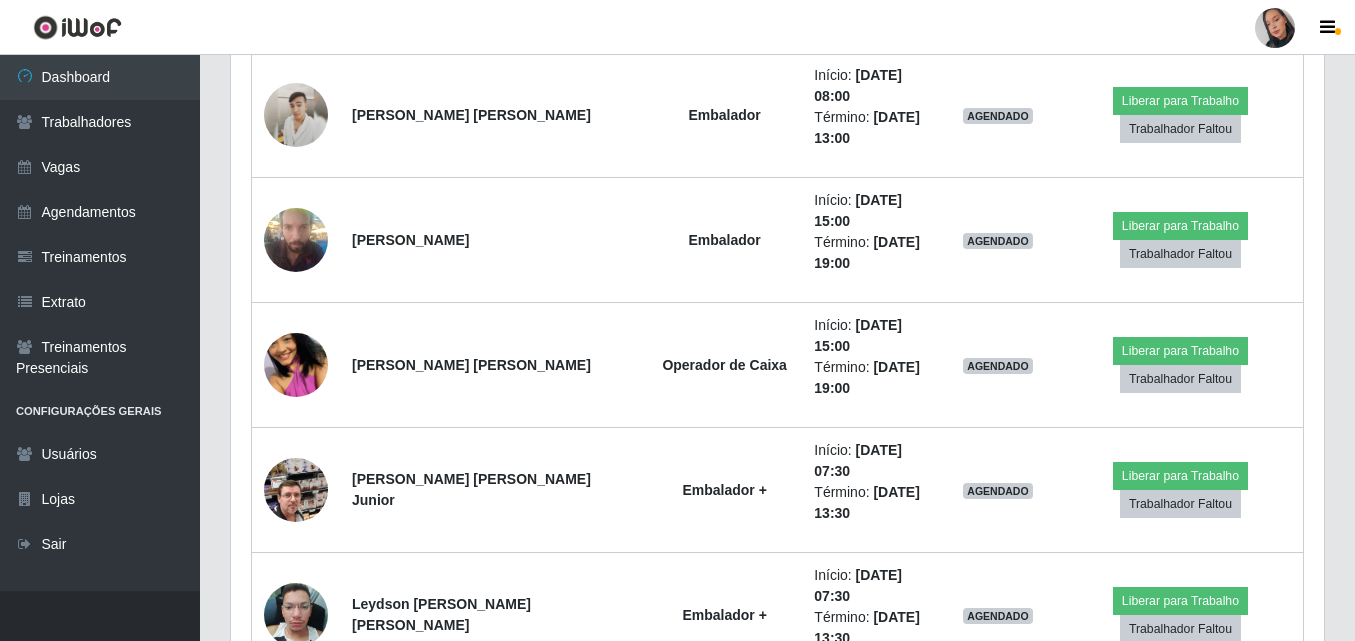 scroll, scrollTop: 2205, scrollLeft: 0, axis: vertical 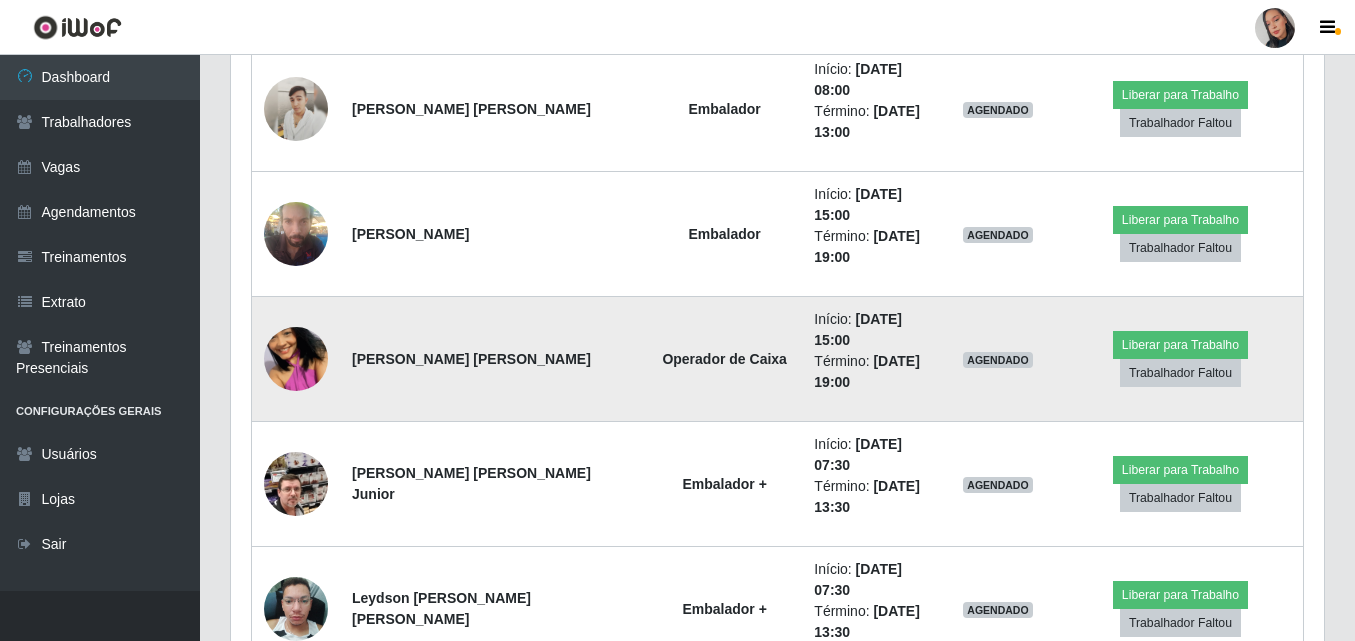 click at bounding box center (296, 359) 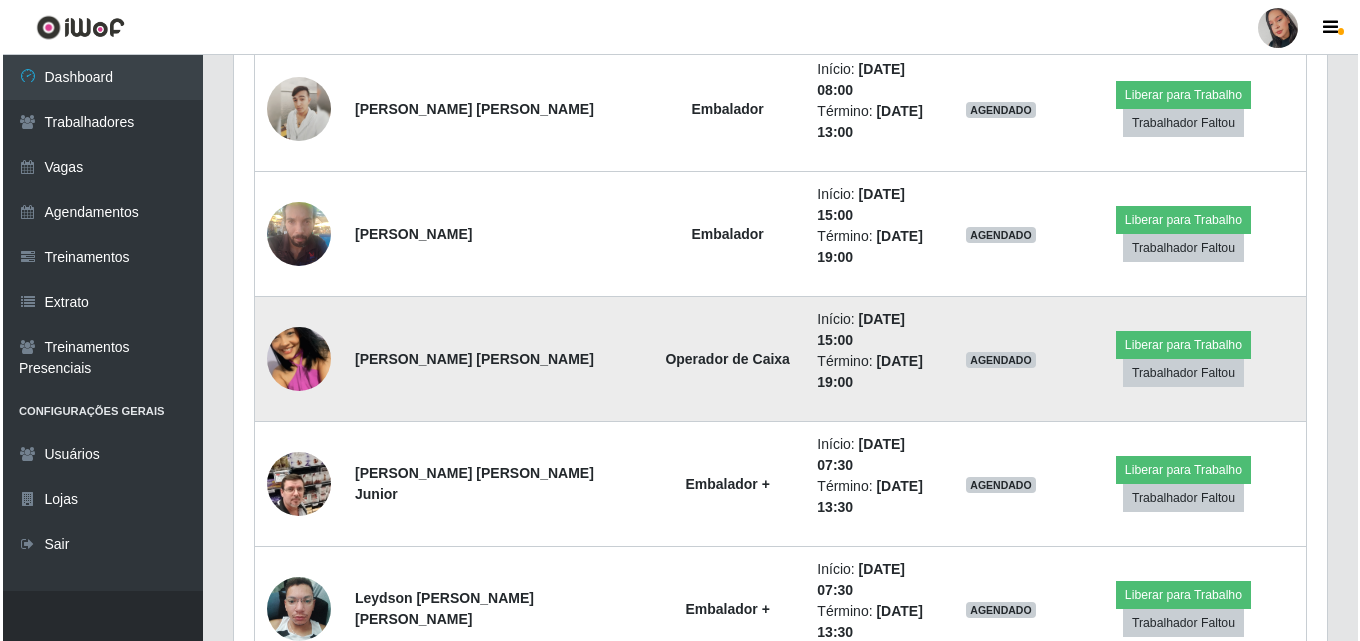 scroll, scrollTop: 415, scrollLeft: 1083, axis: both 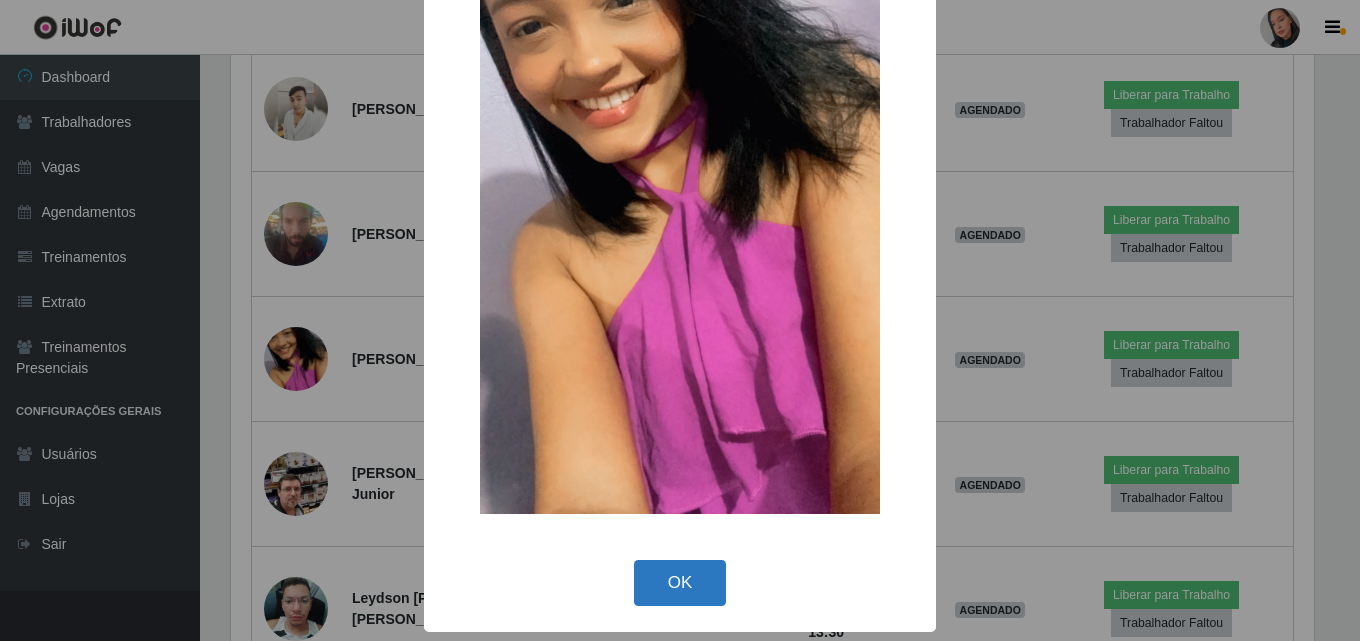 click on "OK" at bounding box center (680, 583) 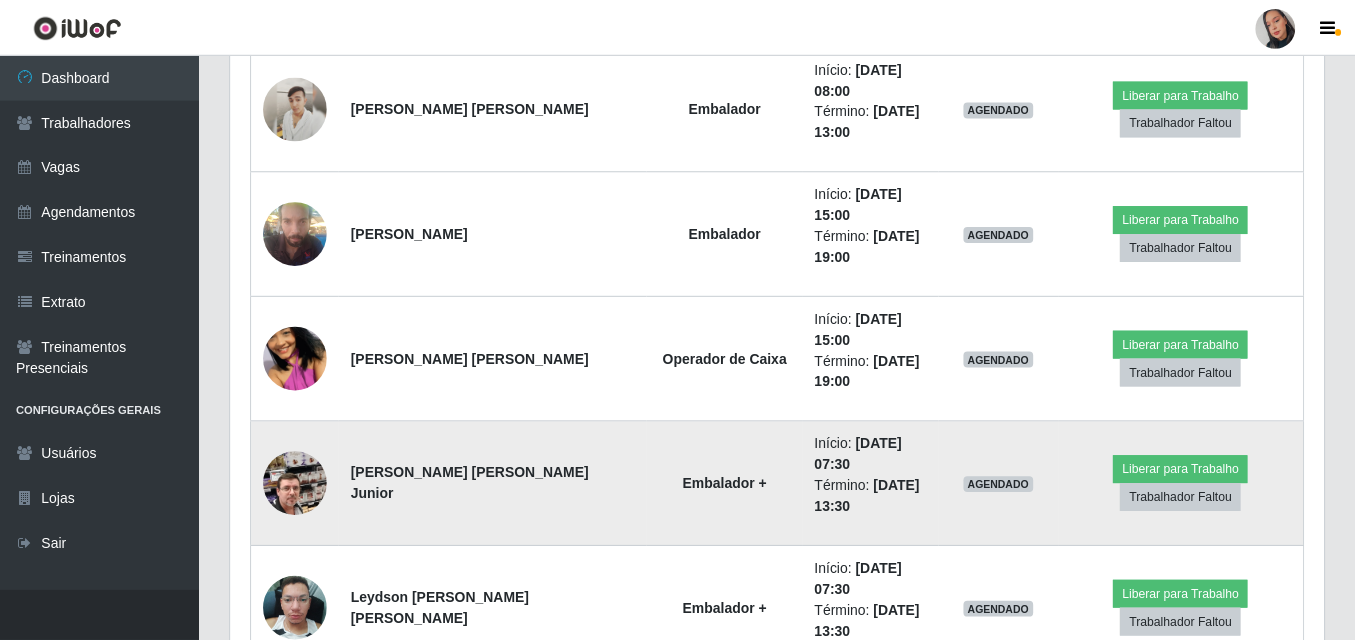 scroll, scrollTop: 999585, scrollLeft: 998907, axis: both 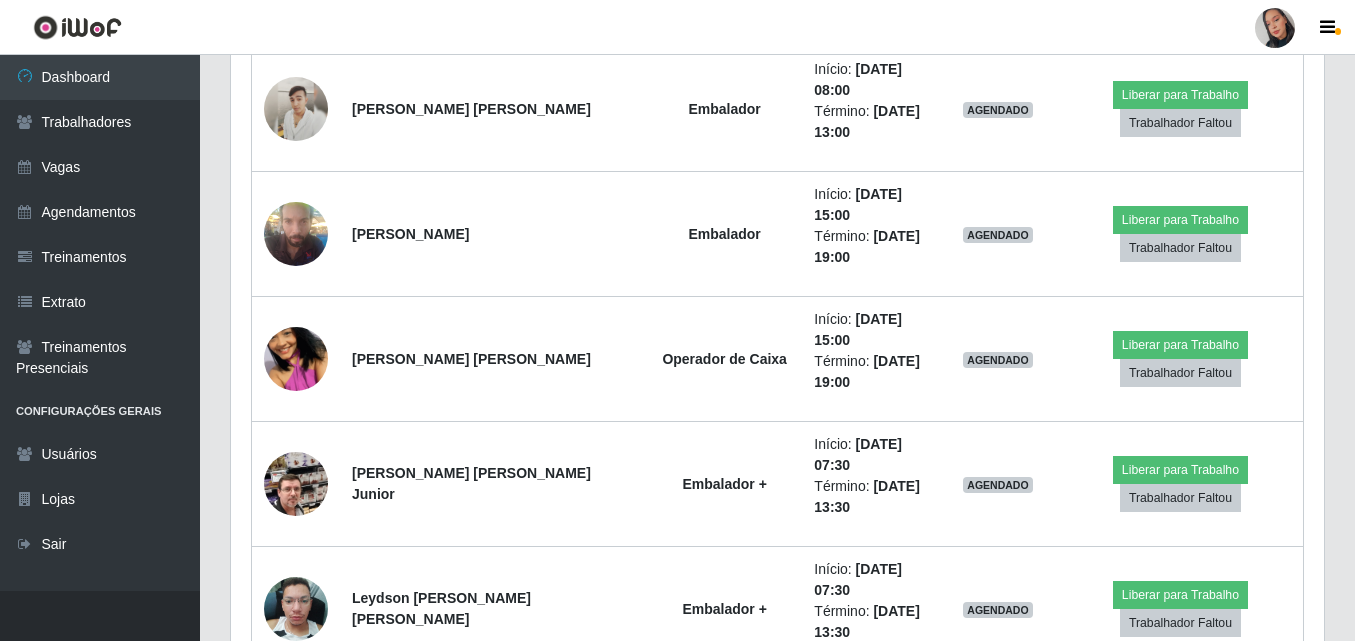 click on "Hoje 1 dia 3 [PERSON_NAME] 1 Semana Não encerrados Trabalhador Posição Data Status Opções [PERSON_NAME] [PERSON_NAME] de Açougue    Início:   [DATE] 14:00 Término:   [DATE] 18:00 EM ANDAMENTO há  01 h e   03  min   Adicionar Horas Extra Forçar Encerramento [PERSON_NAME] [PERSON_NAME] Embalador   Início:   [DATE] 15:00 Término:   [DATE] 19:00 EM ANDAMENTO há  00 h e   03  min   Adicionar Horas Extra Forçar Encerramento [PERSON_NAME] [PERSON_NAME] Embalador   Início:   [DATE] 08:00 Término:   [DATE] 13:00 AGENDADO Liberar para Trabalho Trabalhador Faltou [PERSON_NAME] [PERSON_NAME] do [PERSON_NAME]  Embalador   Início:   [DATE] 15:00 Término:   [DATE] 19:00 AGENDADO Liberar para Trabalho Trabalhador Faltou [PERSON_NAME] da [PERSON_NAME] Operador de Caixa   Início:   [DATE] 15:00 Término:   [DATE] 19:00 AGENDADO Liberar para Trabalho Trabalhador Faltou [PERSON_NAME] lima Balconista de Açougue +   Início:   [DATE] 15:30 Término:" at bounding box center (777, 261) 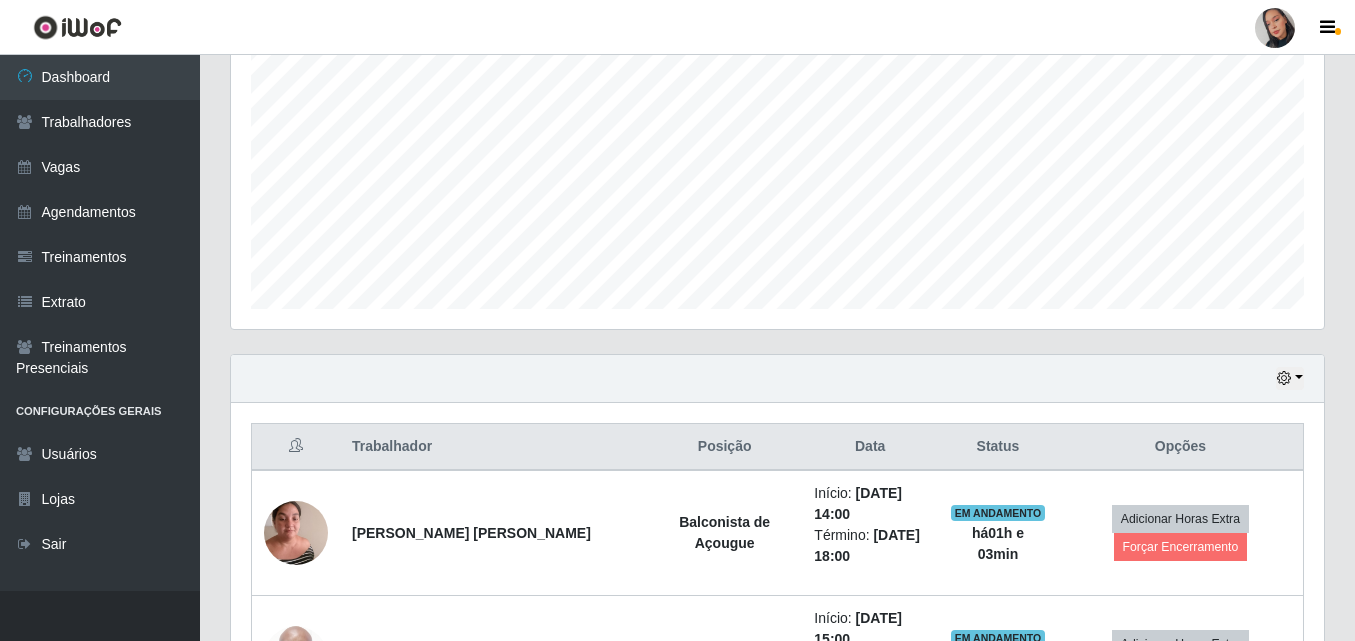 scroll, scrollTop: 506, scrollLeft: 0, axis: vertical 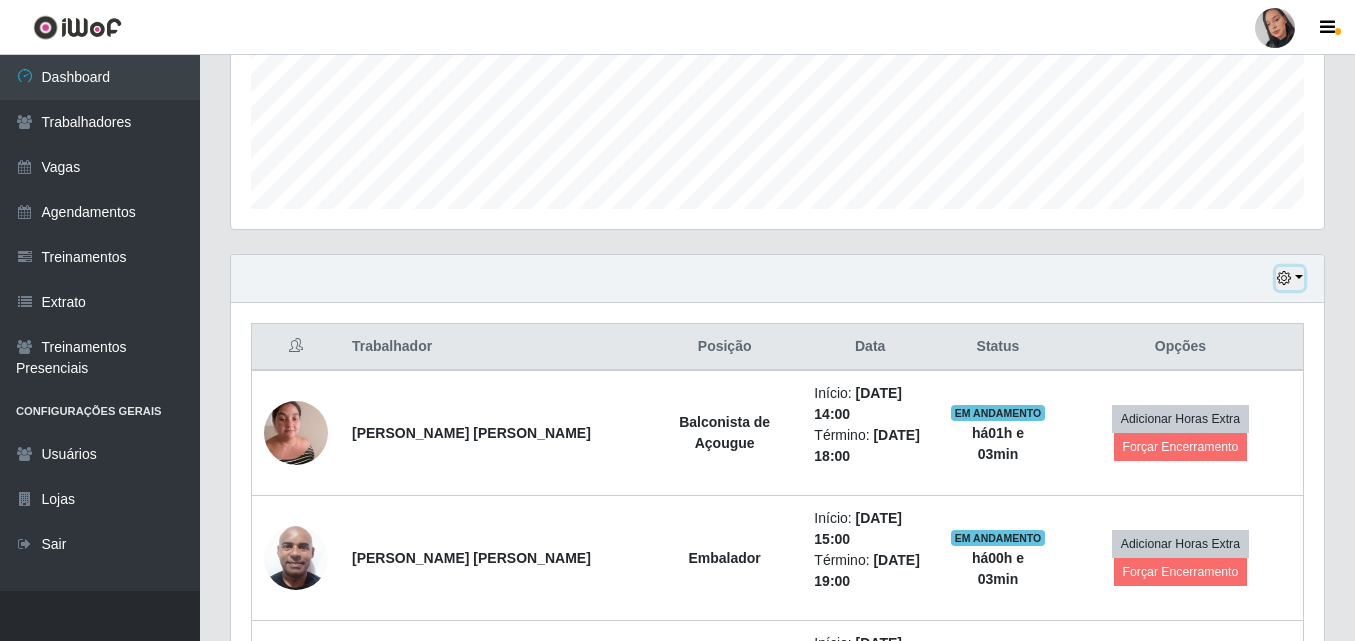 click at bounding box center (1290, 278) 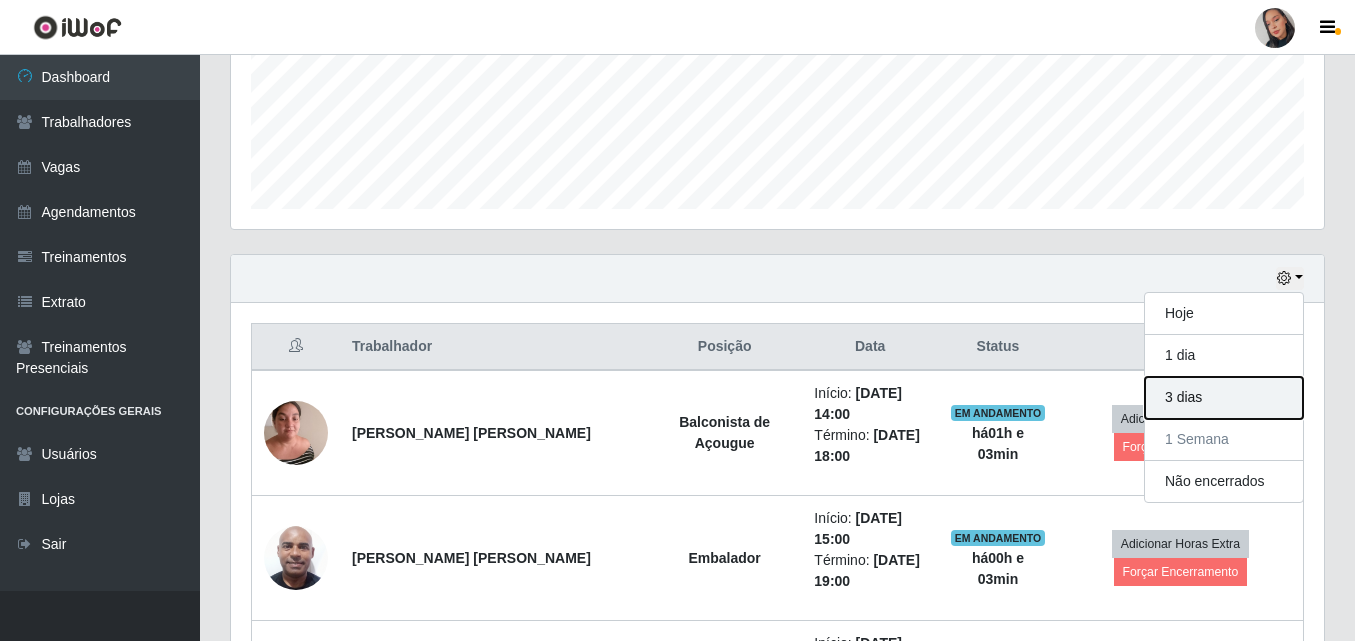 click on "3 dias" at bounding box center [1224, 398] 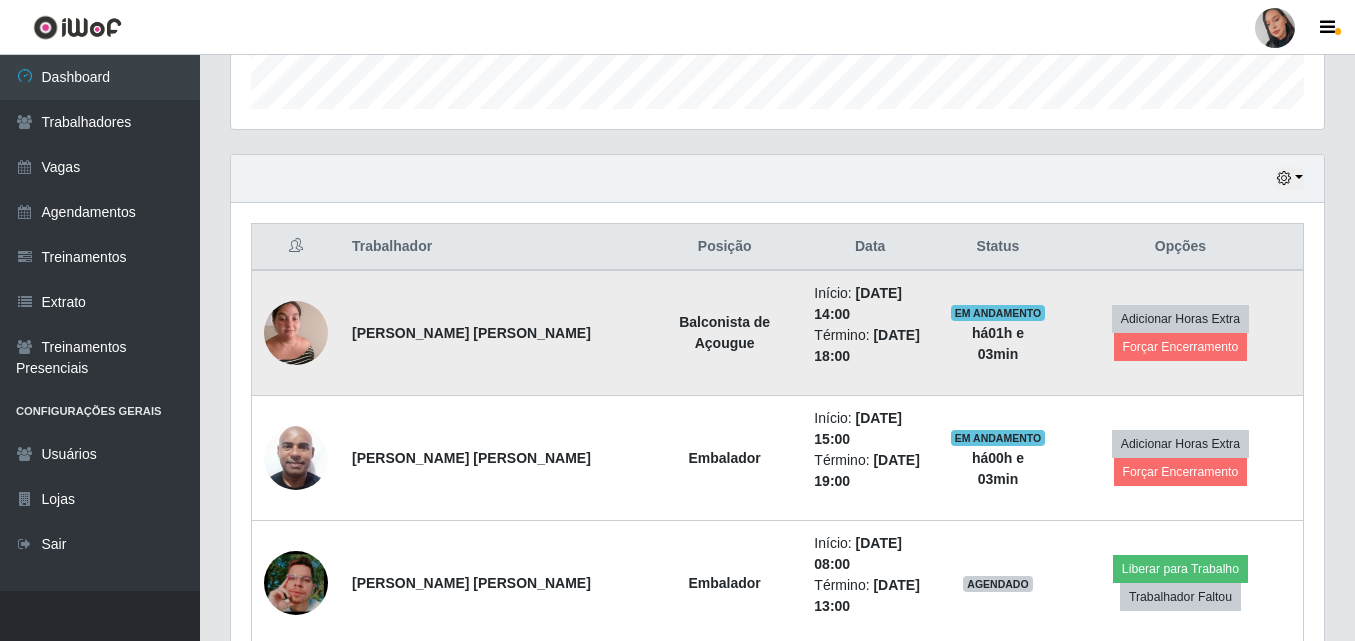 scroll, scrollTop: 706, scrollLeft: 0, axis: vertical 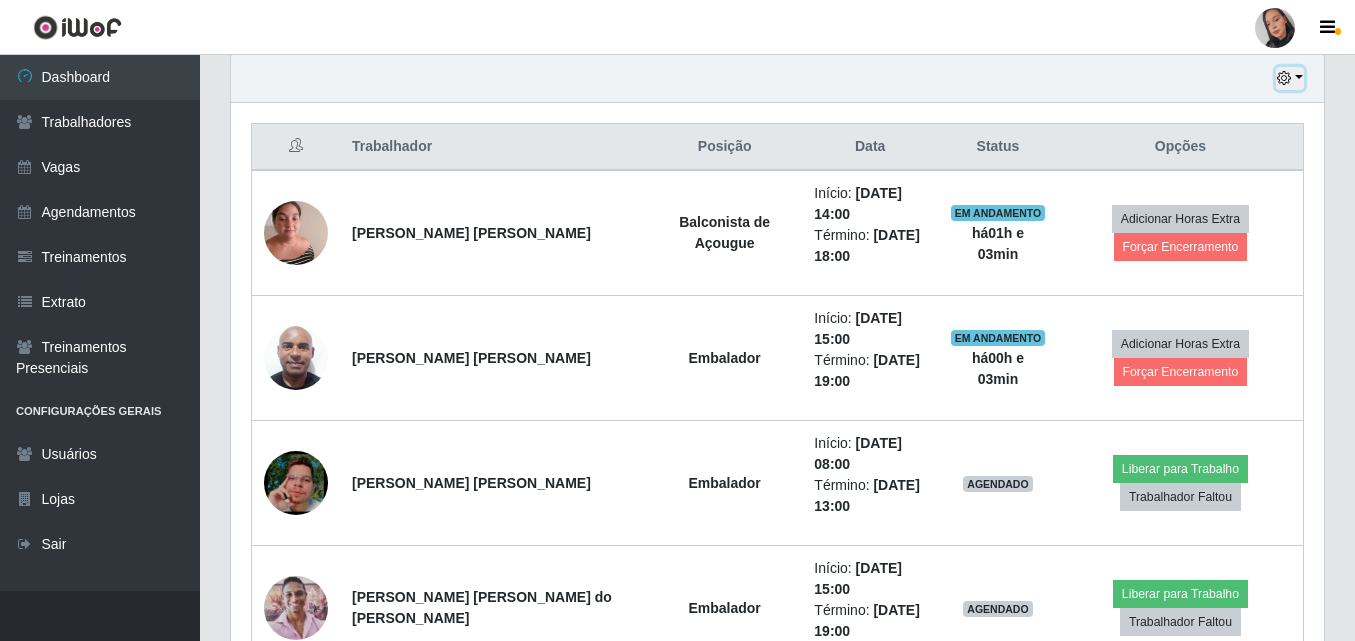 click at bounding box center [1284, 78] 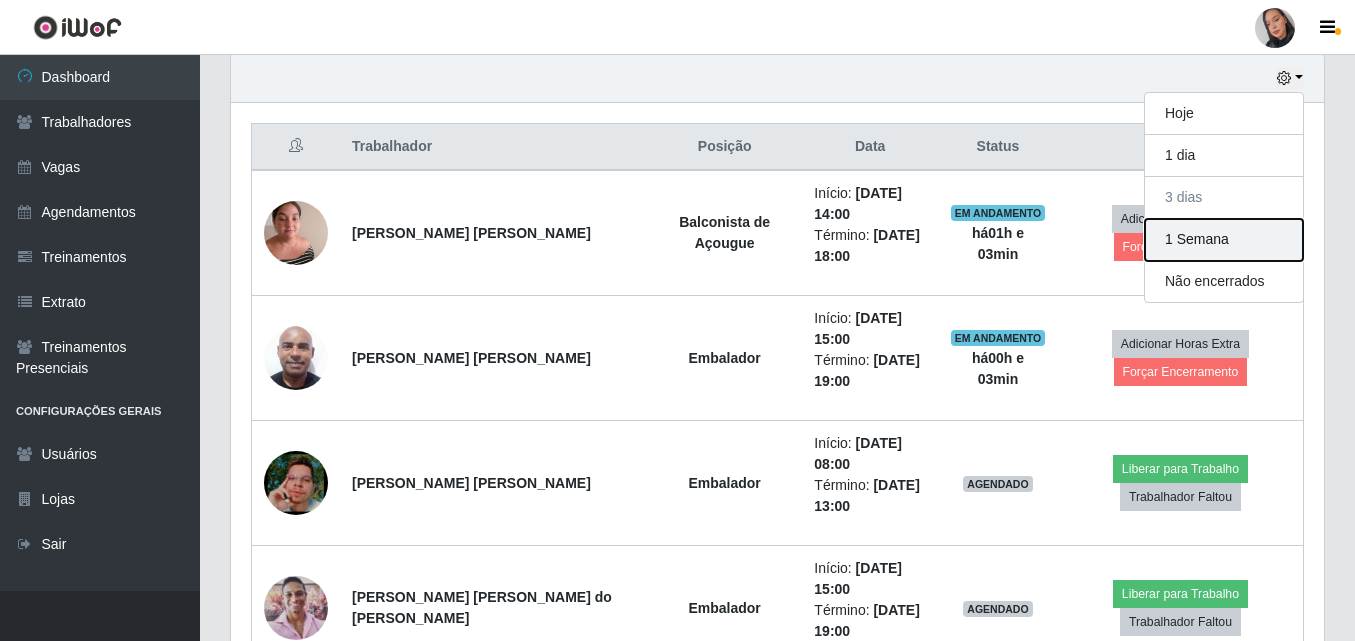 click on "1 Semana" at bounding box center [1224, 240] 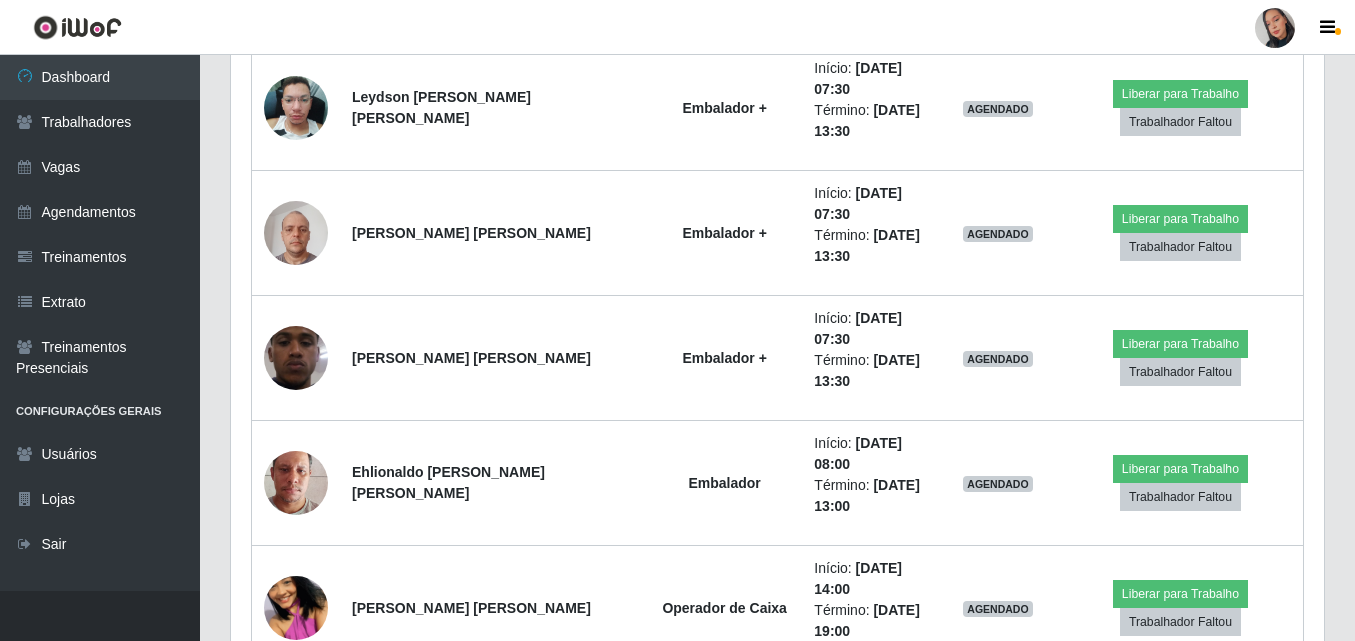 scroll, scrollTop: 2806, scrollLeft: 0, axis: vertical 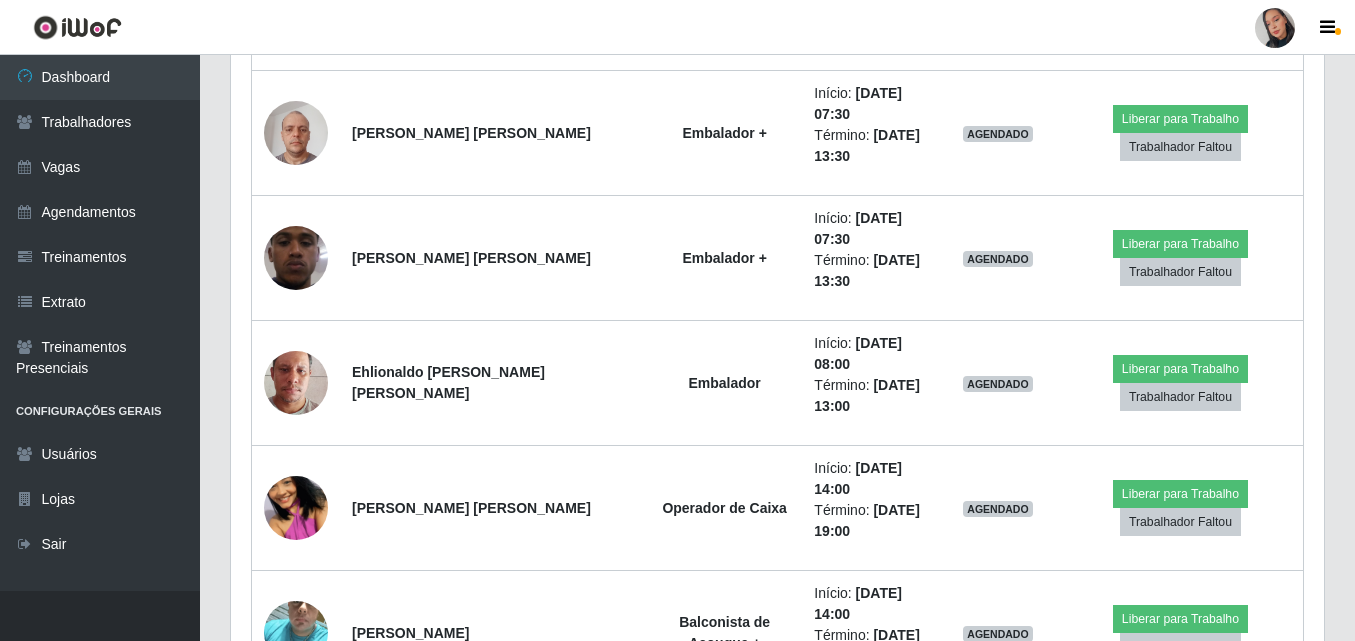 click on "Carregando...  Buscar Recarregando em  25   segundos... Loja [Selecione...] Supermercado São Sebastião - Unidade Camalaú Função [Selecione...] ASG ASG + ASG ++ Auxiliar de entrega + Auxiliar de entrega ++ Auxiliar de Estacionamento Auxiliar de Estacionamento + Auxiliar de Estacionamento ++ Auxiliar de [GEOGRAPHIC_DATA] Auxiliar de Estoque + Auxiliar de Estoque ++ Balconista Balconista + Balconista ++ Balconista de Açougue  Balconista de Açougue + Balconista de Açougue ++ Embalador Embalador + Embalador ++ Entregador Operador de Caixa Operador de Caixa + Operador de Caixa ++ Repositor  Repositor + Repositor ++ Agendamentos Day Month 01/07 Agendamentos 5   Hoje 1 dia 3 [PERSON_NAME] 1 Semana Não encerrados Trabalhador Posição Data Status Opções [PERSON_NAME] [PERSON_NAME] de Açougue    Início:   [DATE] 14:00 Término:   [DATE] 18:00 EM ANDAMENTO há  01 h e   03  min   Adicionar Horas Extra Forçar Encerramento [PERSON_NAME] [PERSON_NAME] Embalador   Início:   [DATE] 15:00 Término:" at bounding box center (777, -668) 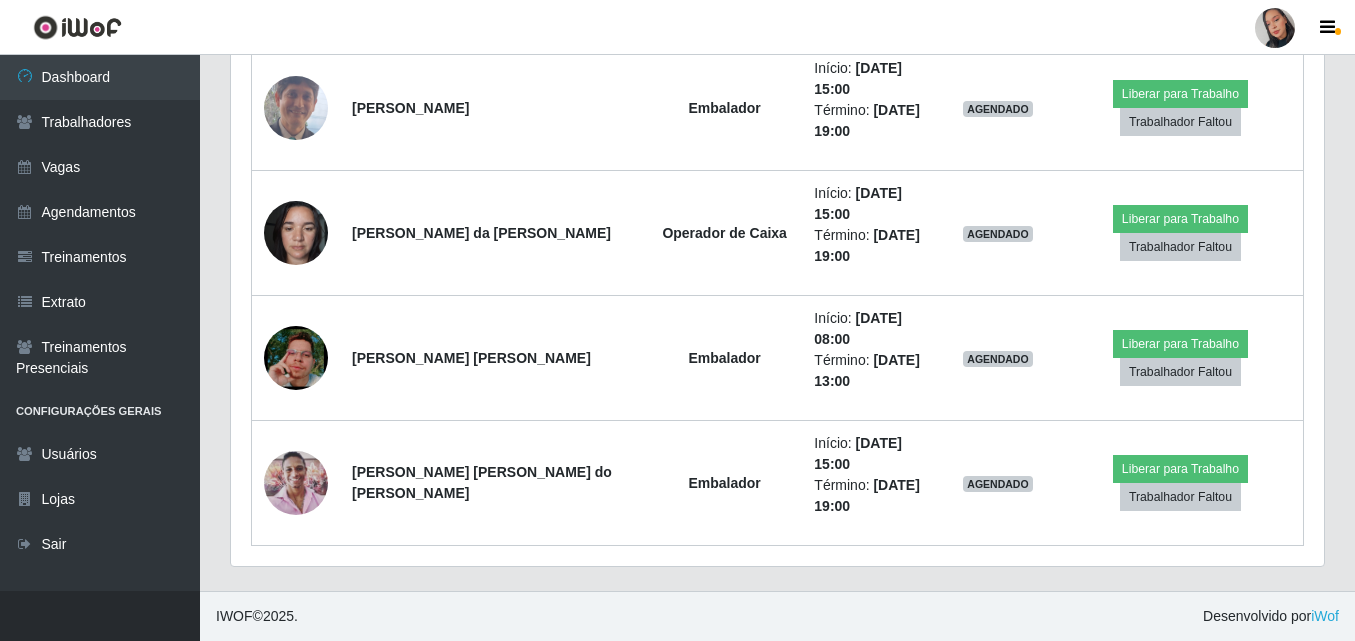scroll, scrollTop: 1706, scrollLeft: 0, axis: vertical 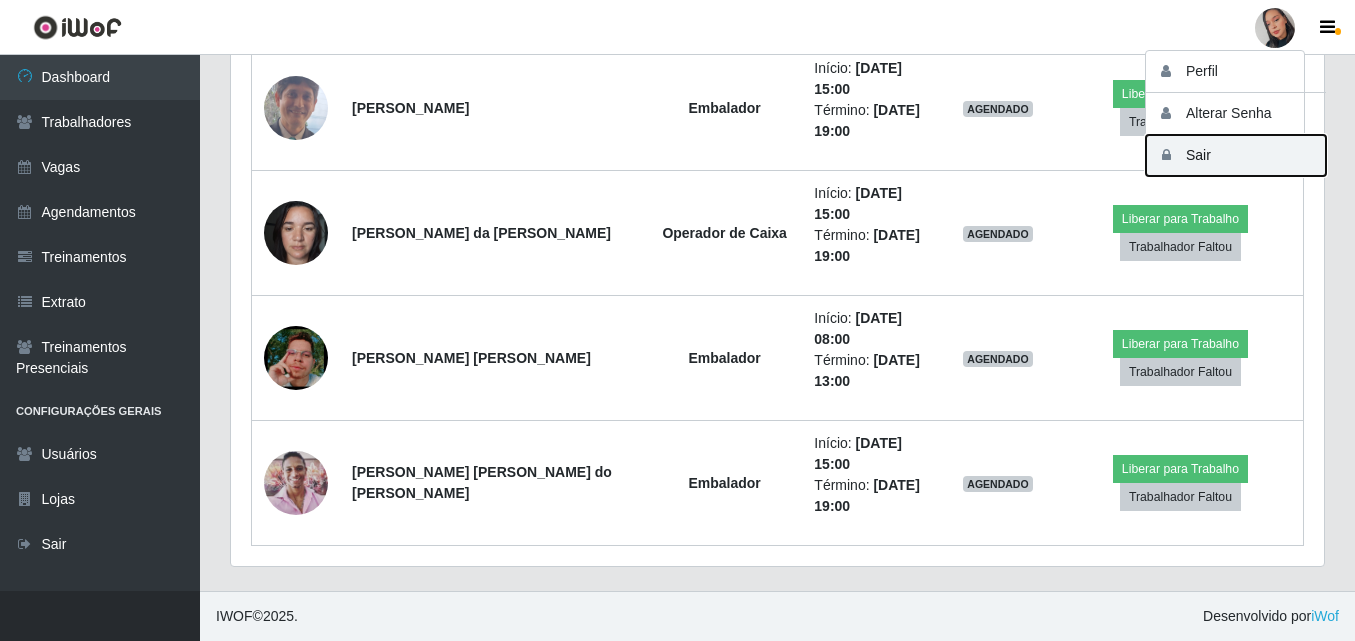 click on "Sair" at bounding box center [1236, 155] 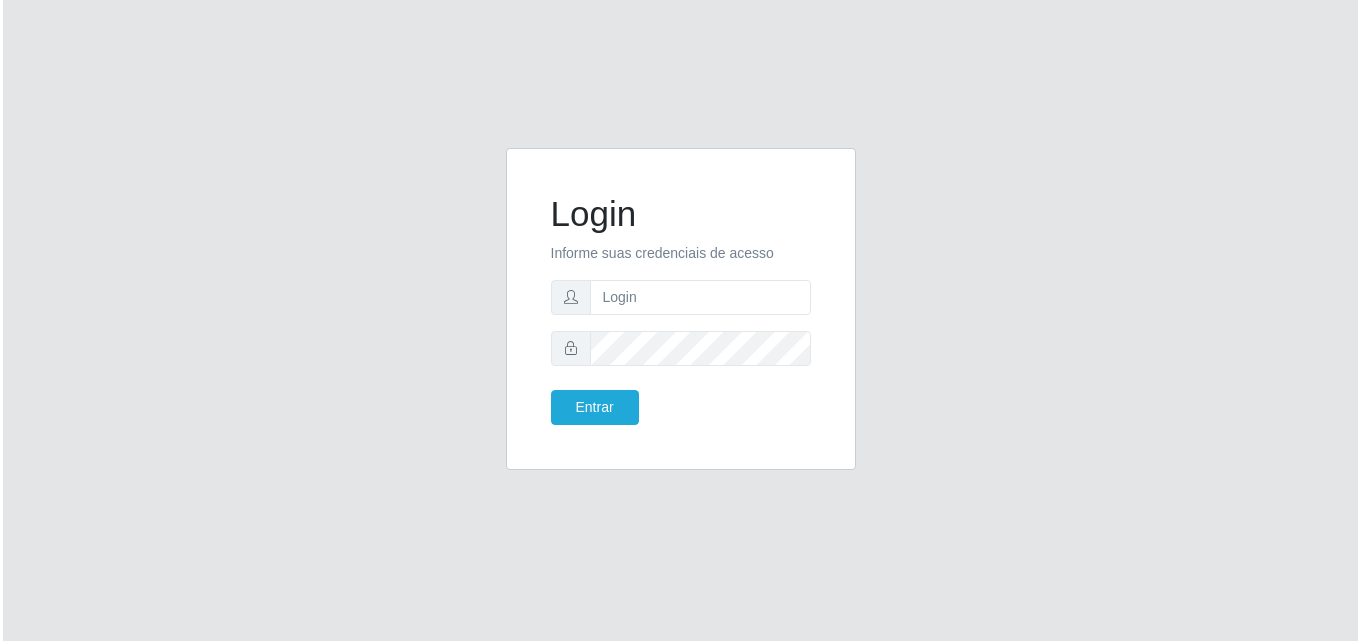 scroll, scrollTop: 0, scrollLeft: 0, axis: both 